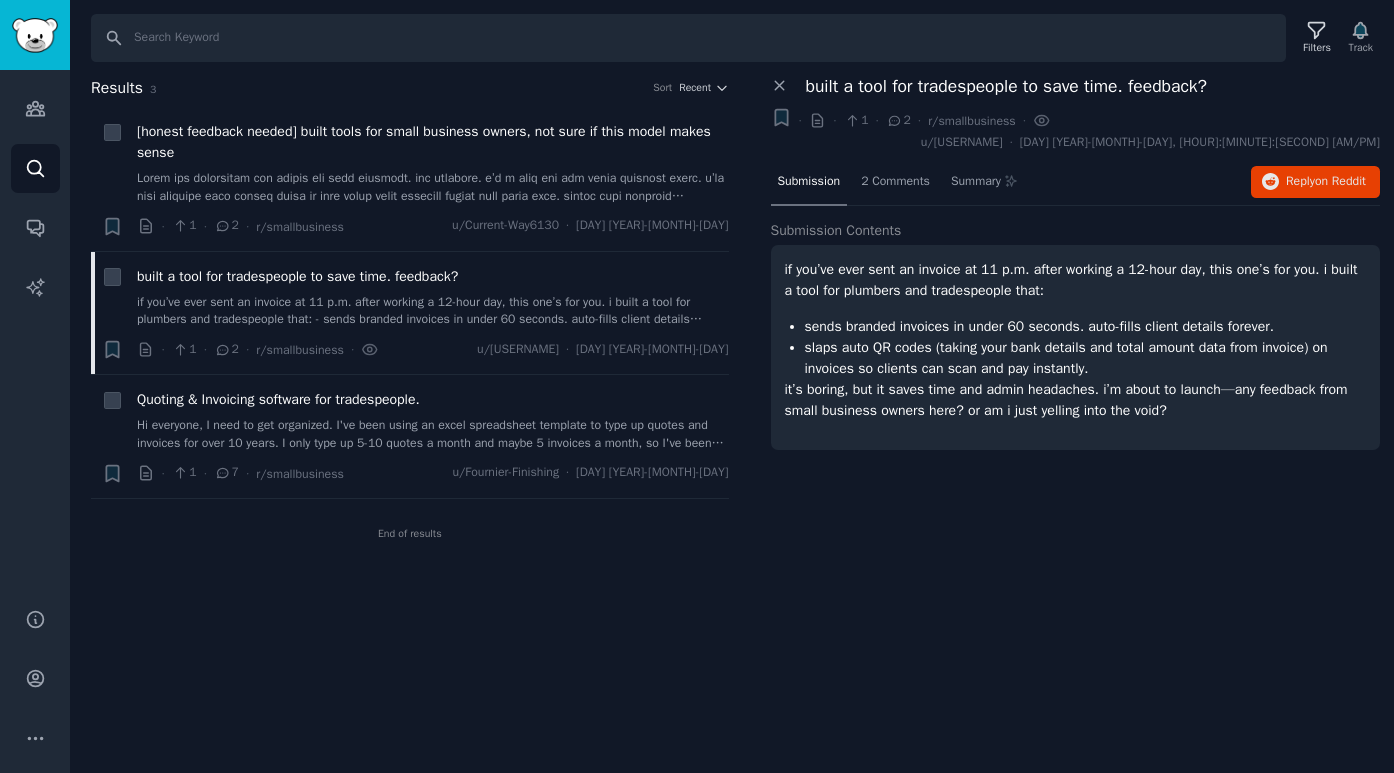 scroll, scrollTop: 0, scrollLeft: 0, axis: both 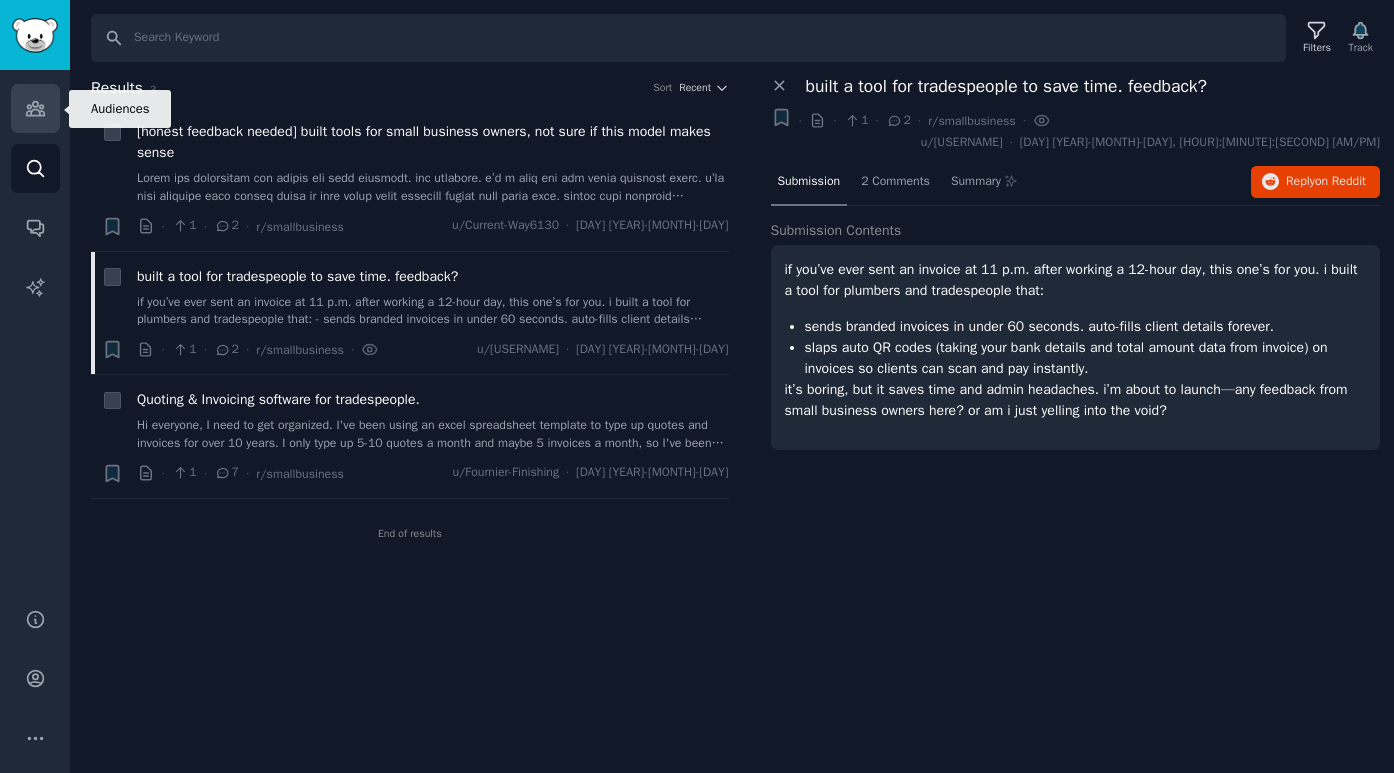 click 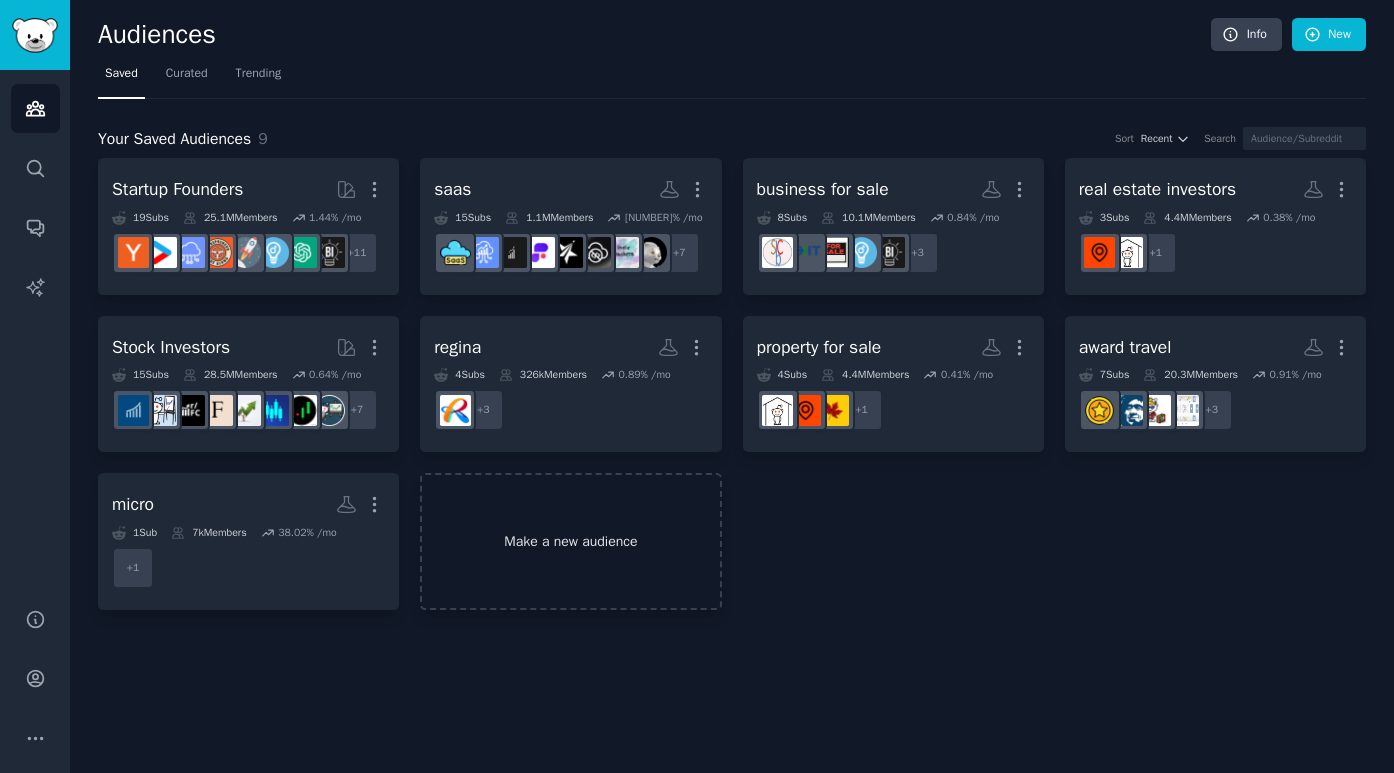 click on "Make a new audience" at bounding box center (570, 541) 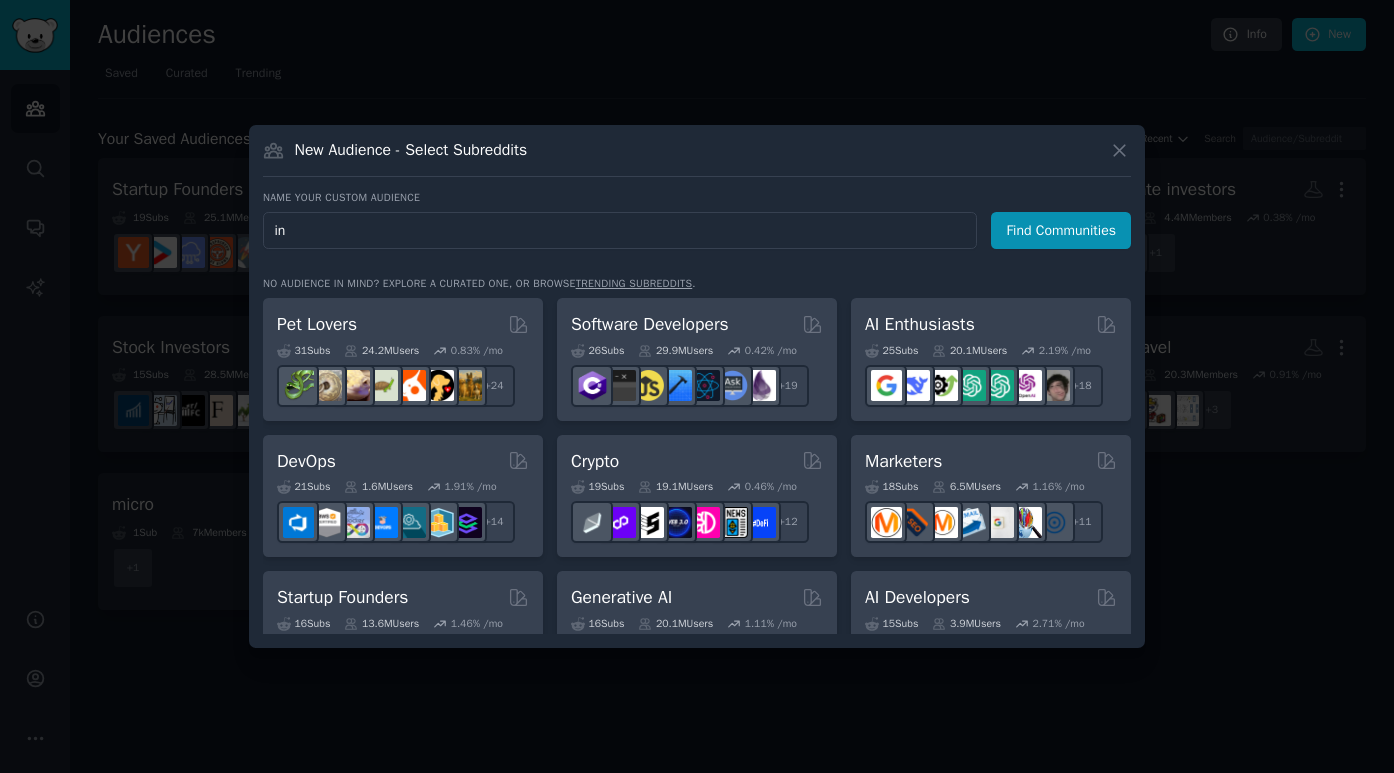 type on "i" 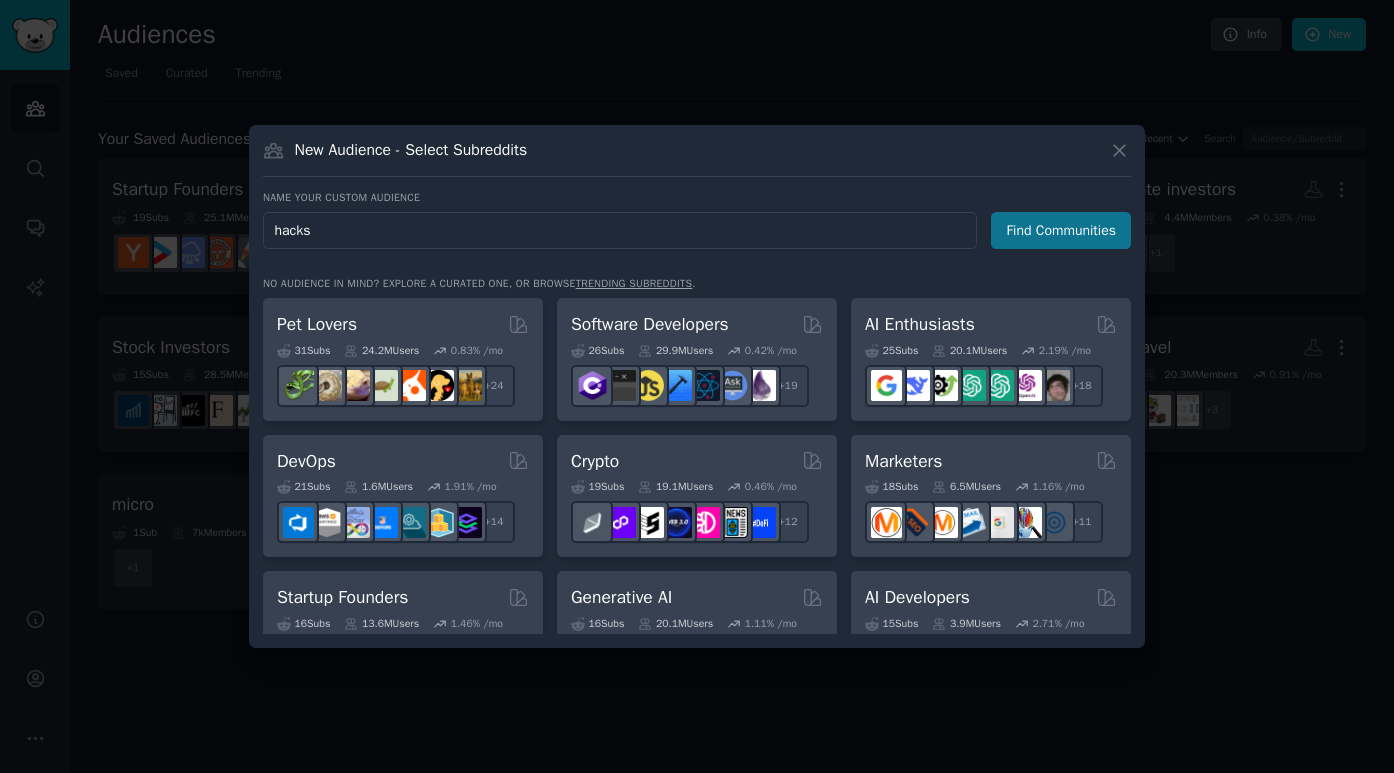 type on "hacks" 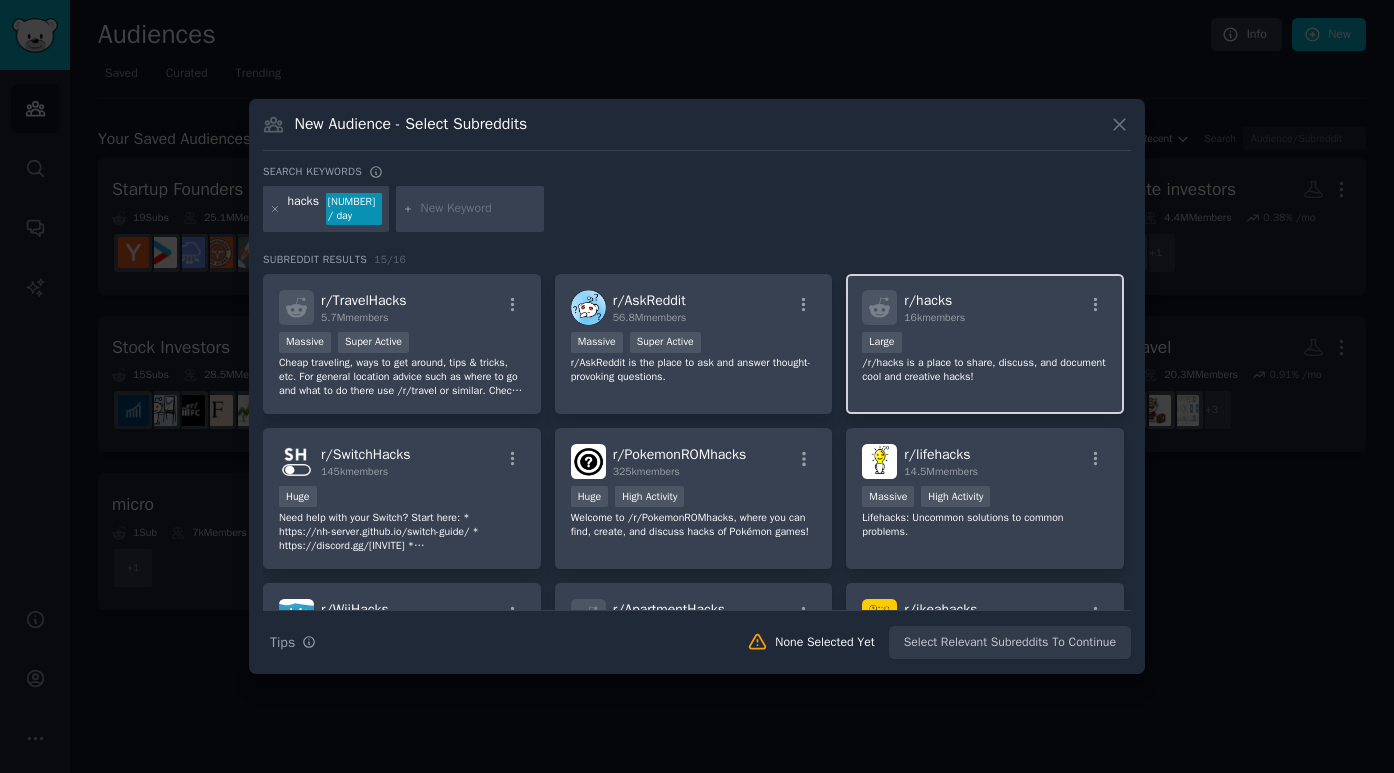 click on "/r/hacks is a place to share, discuss, and document cool and creative hacks!" at bounding box center [985, 370] 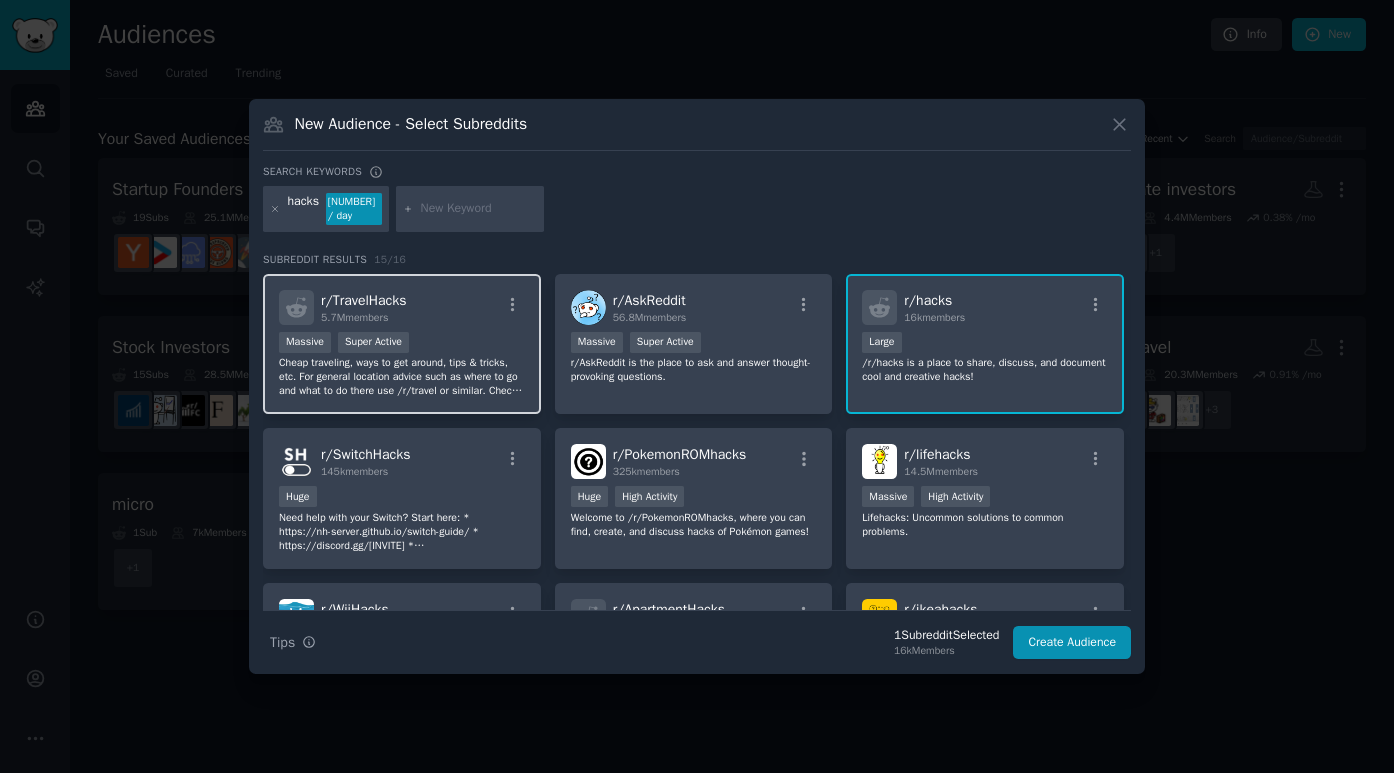 click on "Massive Super Active" at bounding box center [402, 344] 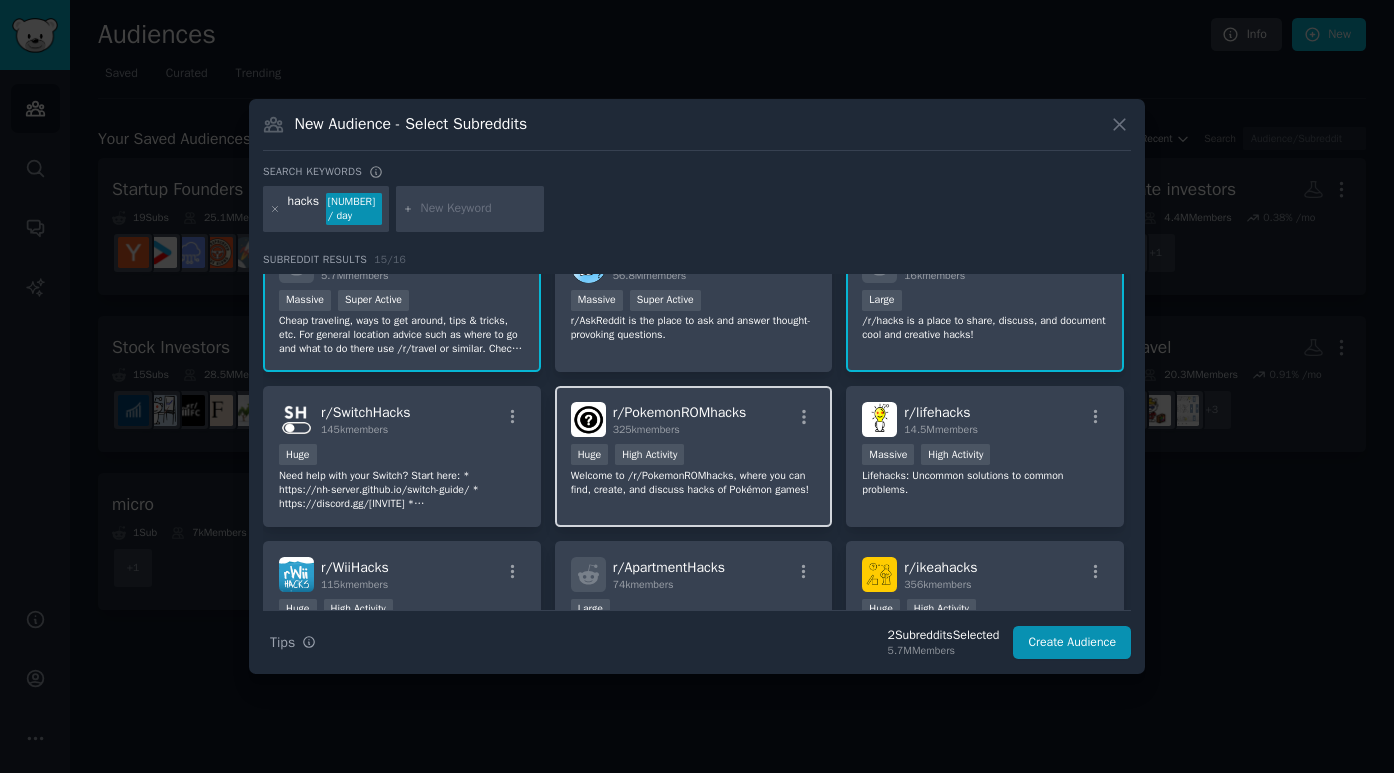 scroll, scrollTop: 60, scrollLeft: 0, axis: vertical 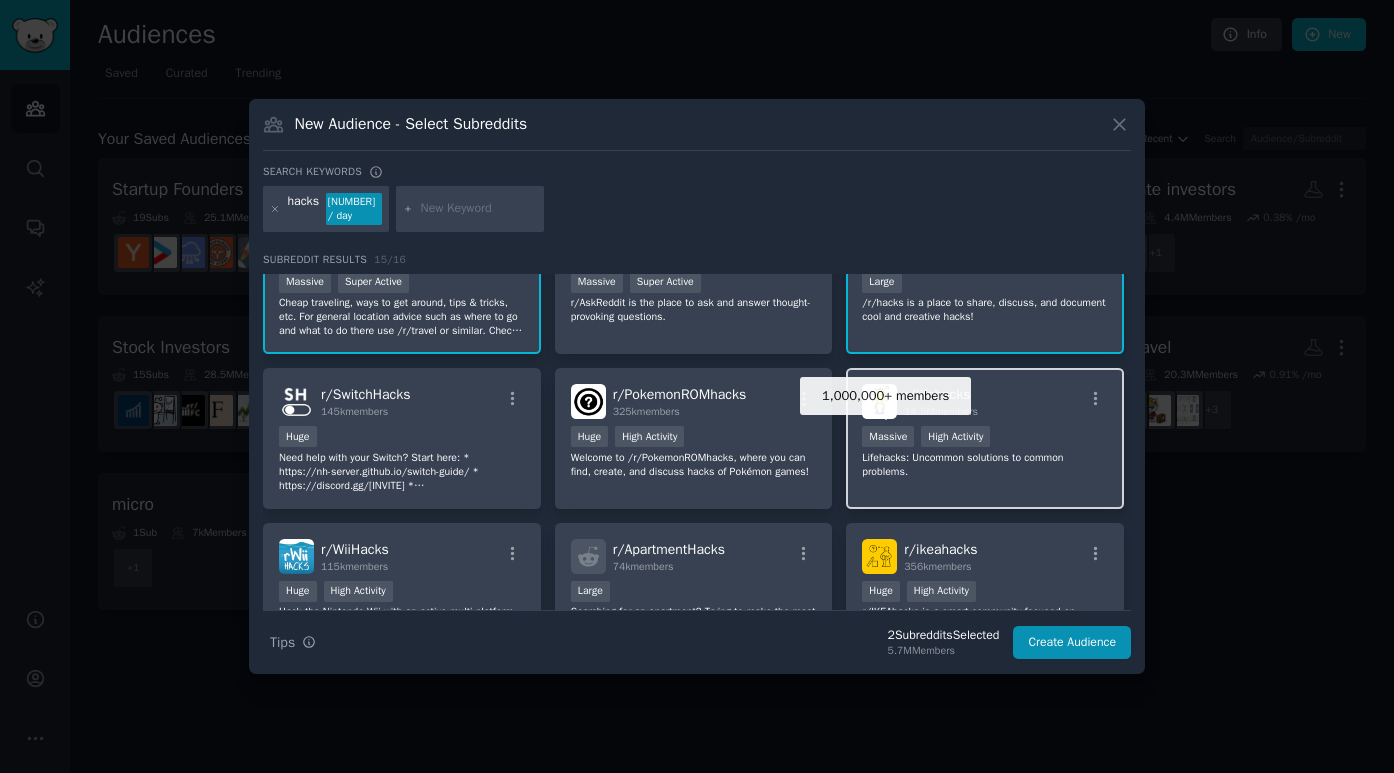click on "High Activity" at bounding box center [955, 436] 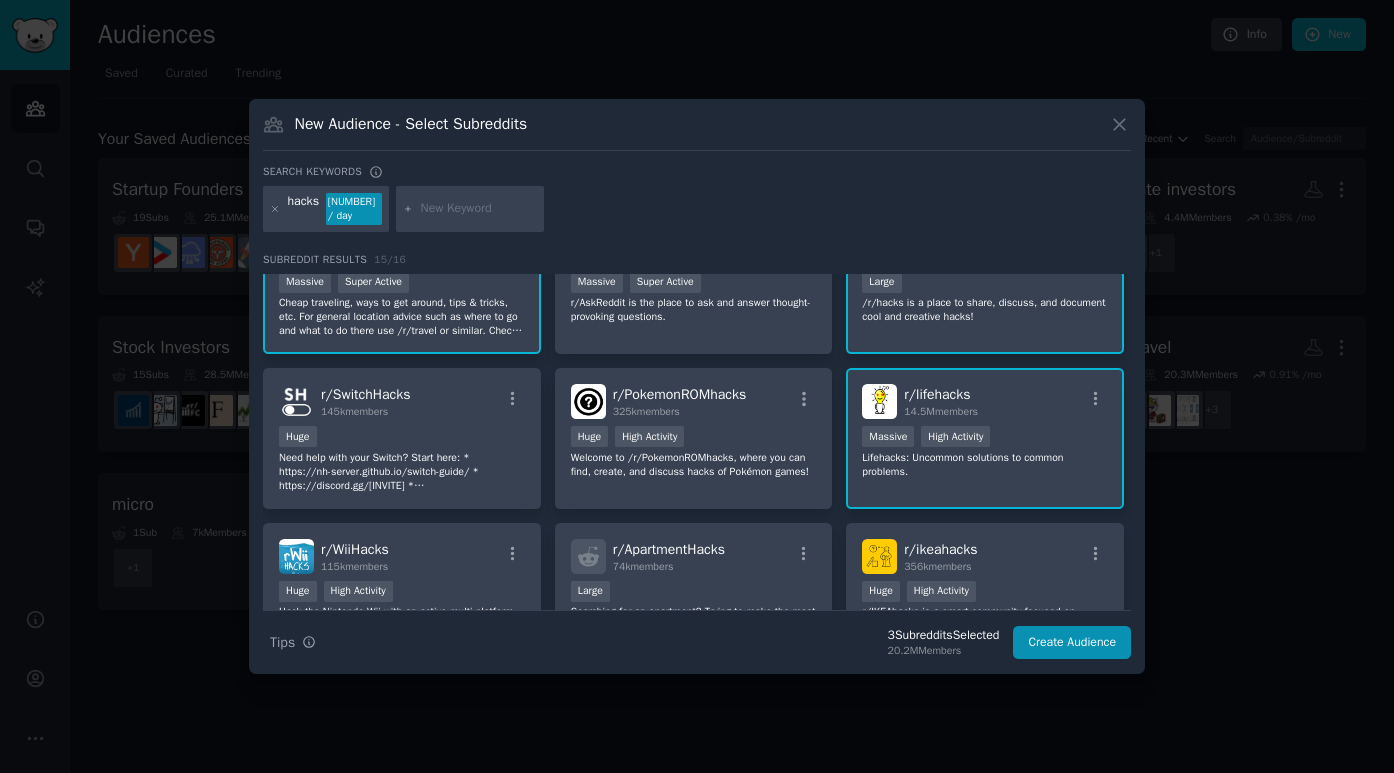 click on "14.5M  members" at bounding box center (941, 412) 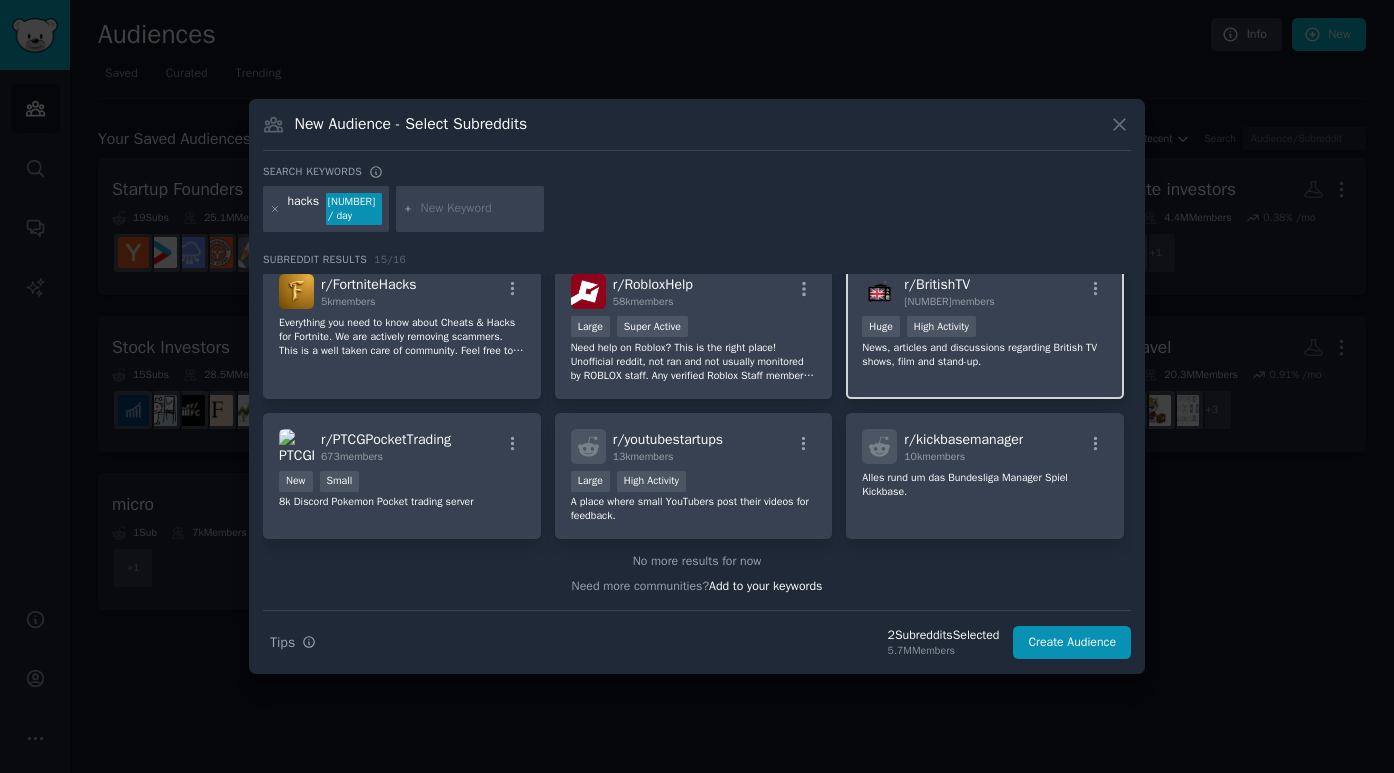 scroll, scrollTop: 478, scrollLeft: 0, axis: vertical 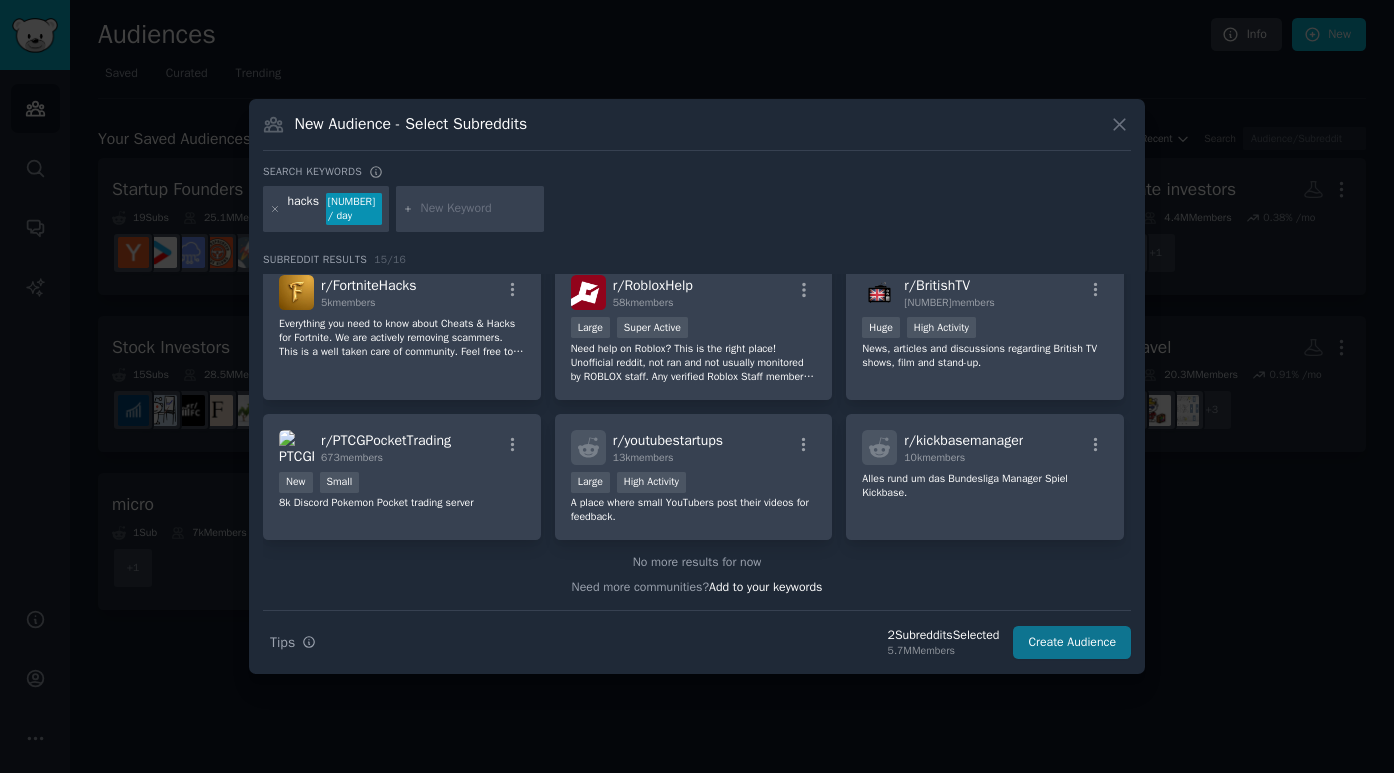 click on "Create Audience" at bounding box center (1072, 643) 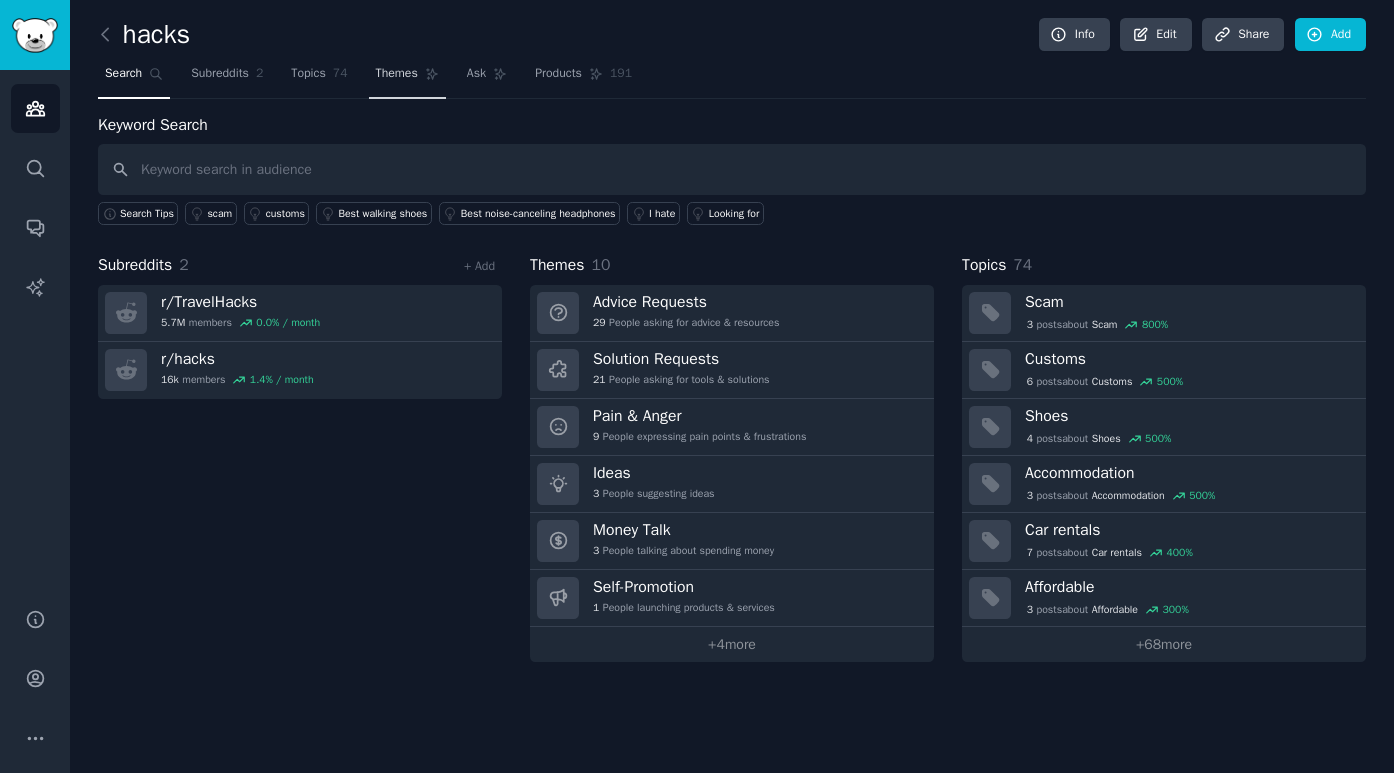 click on "Themes" at bounding box center [397, 74] 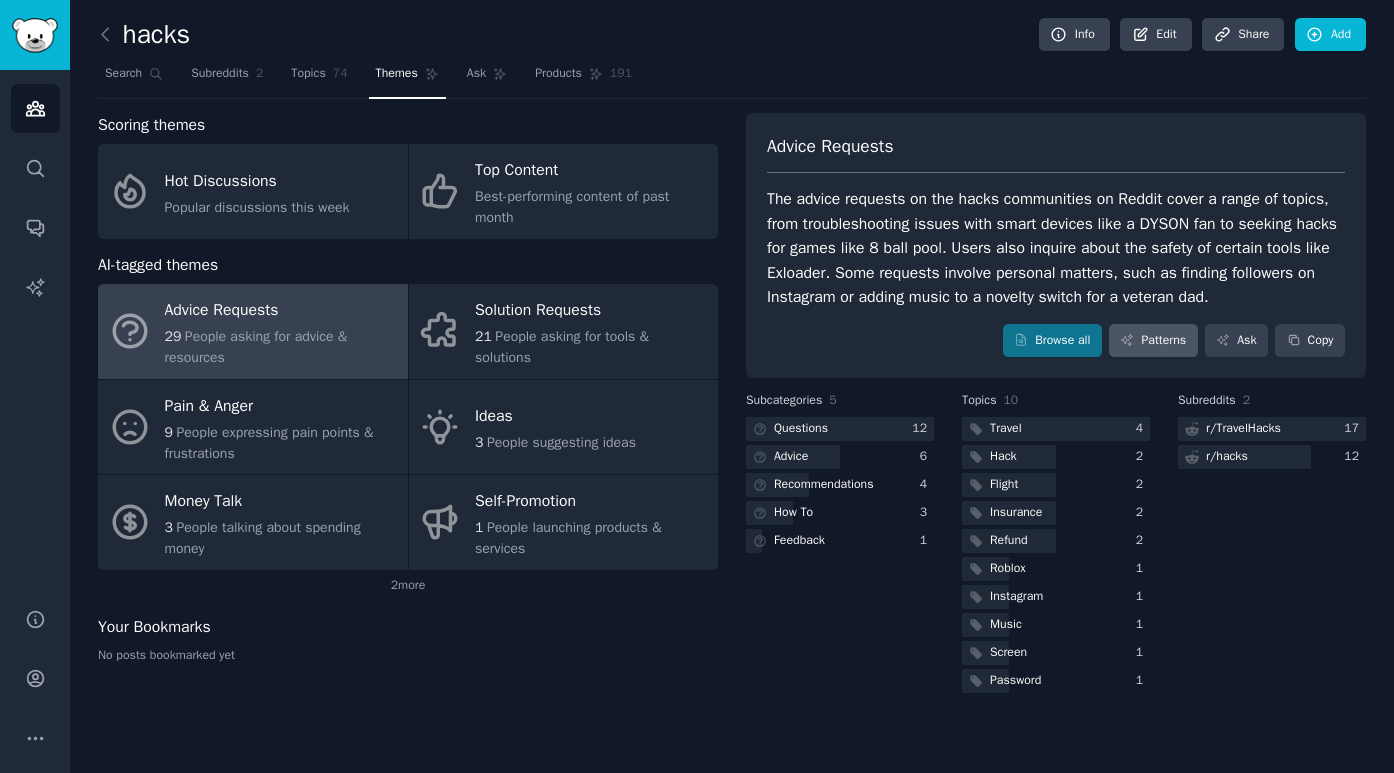 click on "Patterns" at bounding box center (1153, 341) 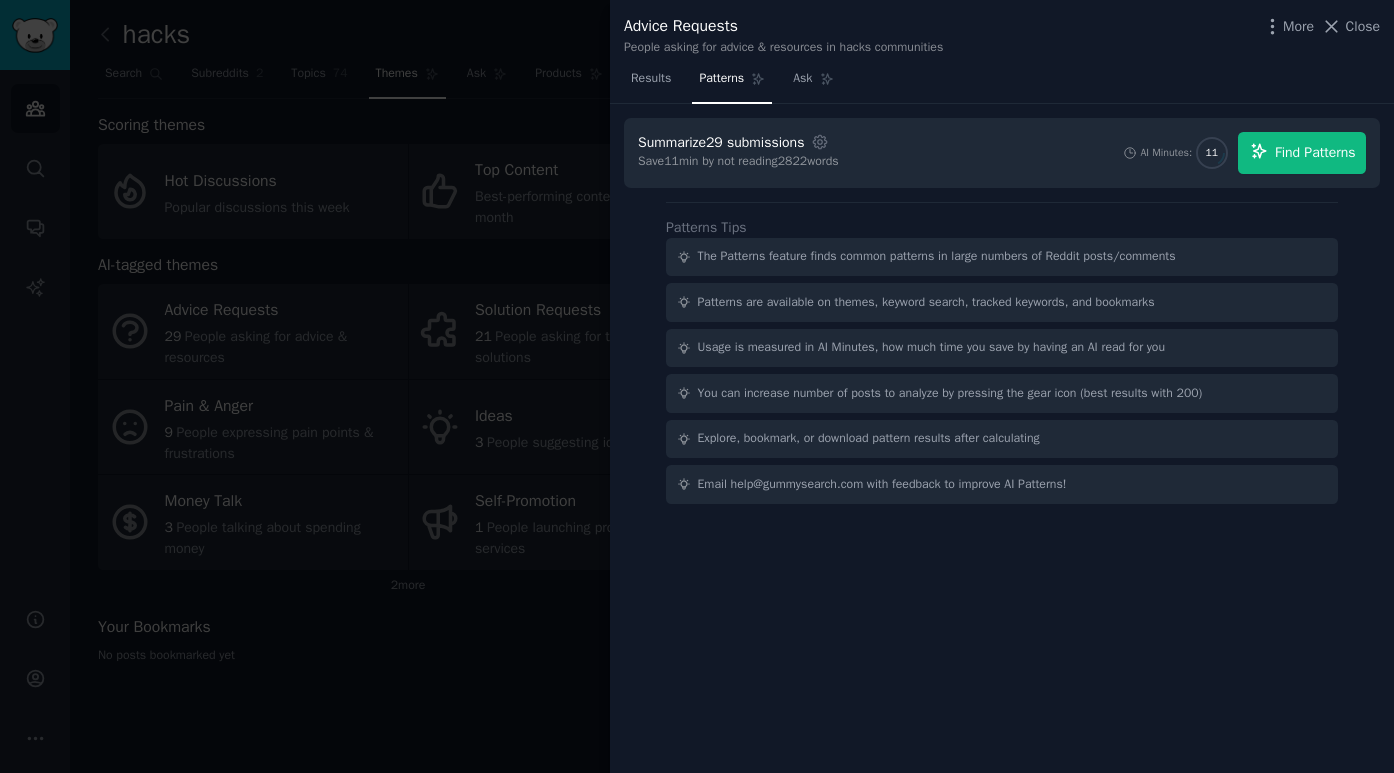 click on "Find Patterns" at bounding box center (1315, 152) 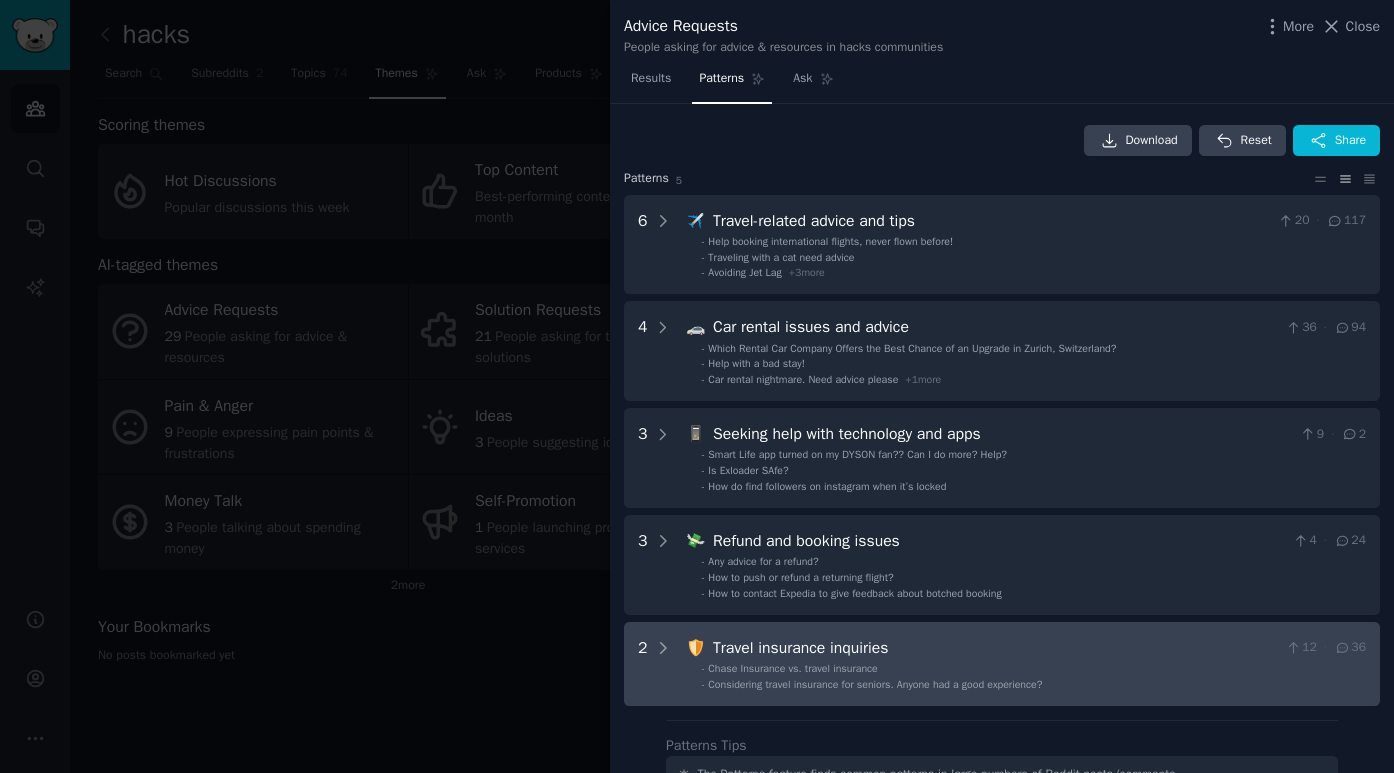 scroll, scrollTop: 0, scrollLeft: 0, axis: both 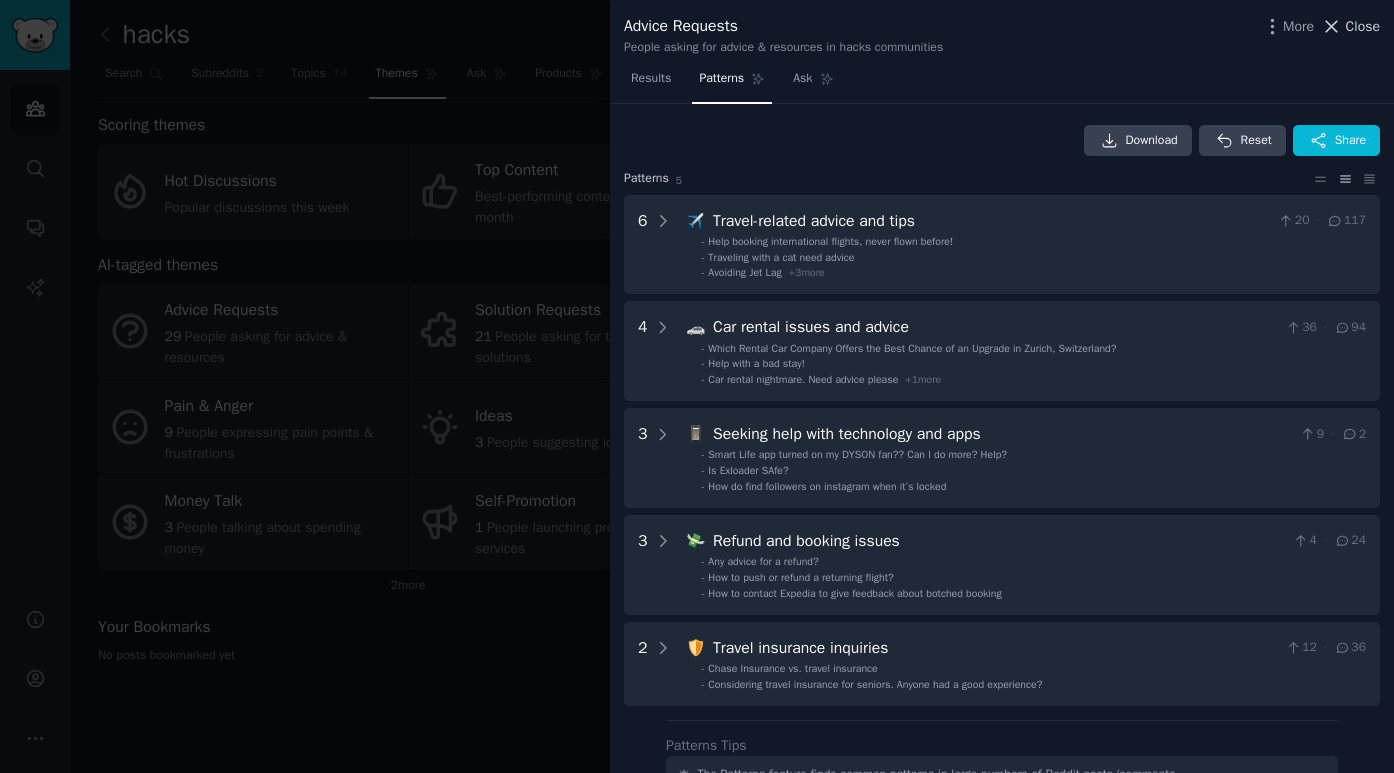 click on "Close" at bounding box center [1363, 26] 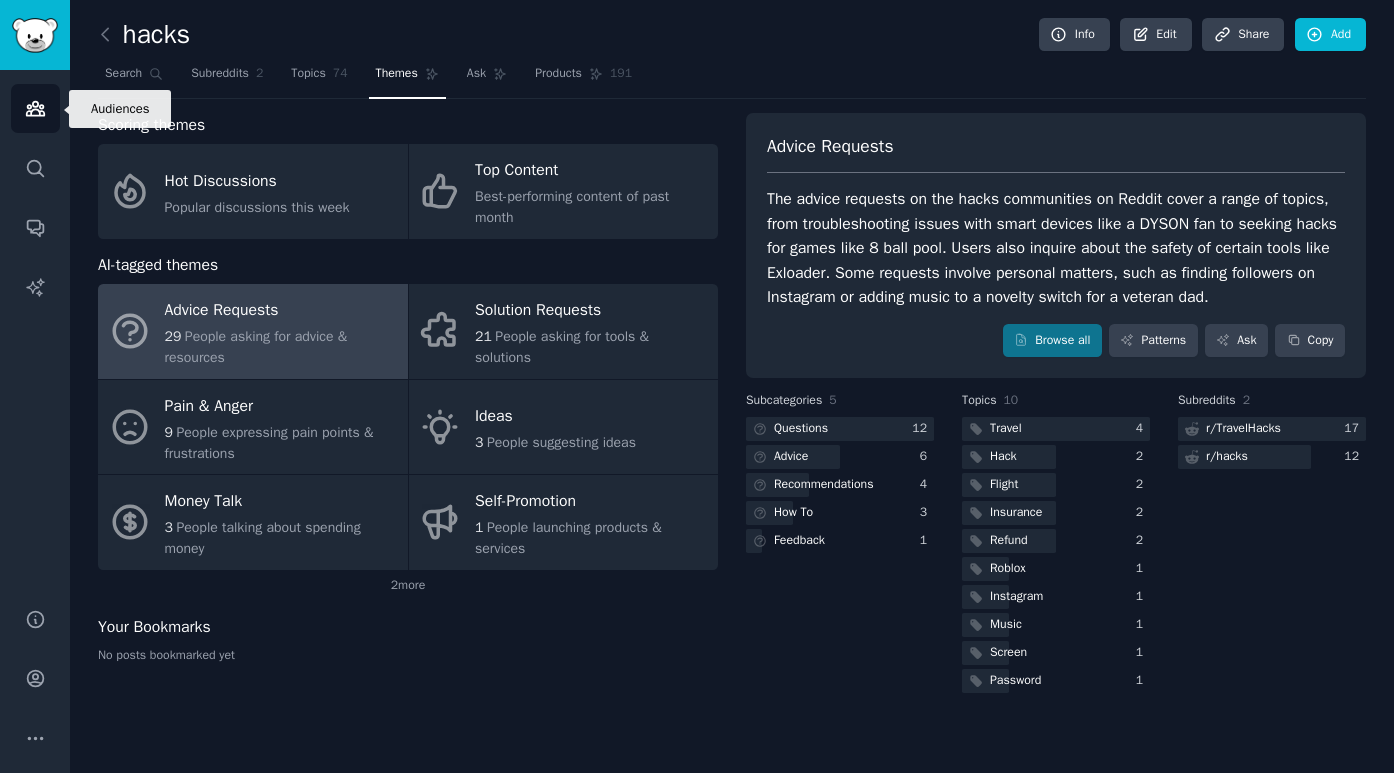 click 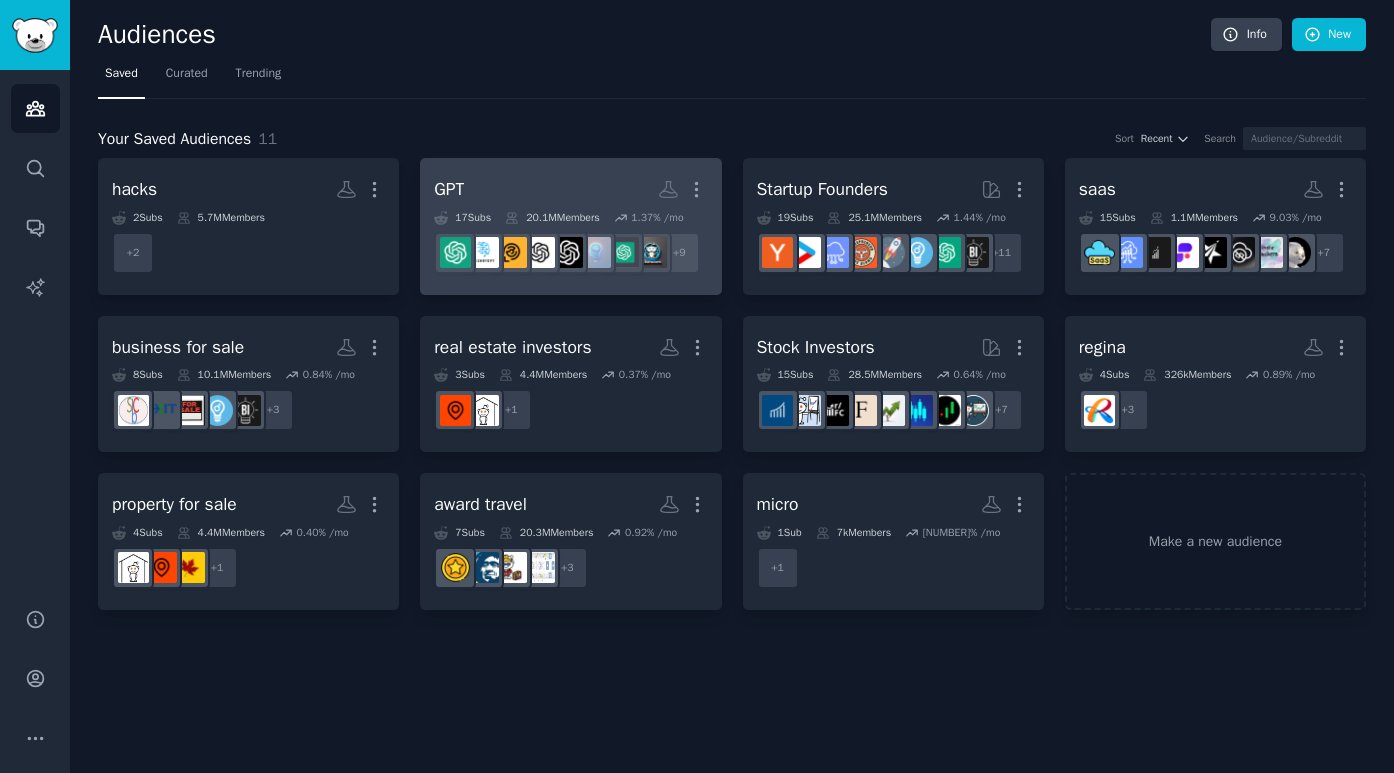 click on "GPT More" at bounding box center [570, 189] 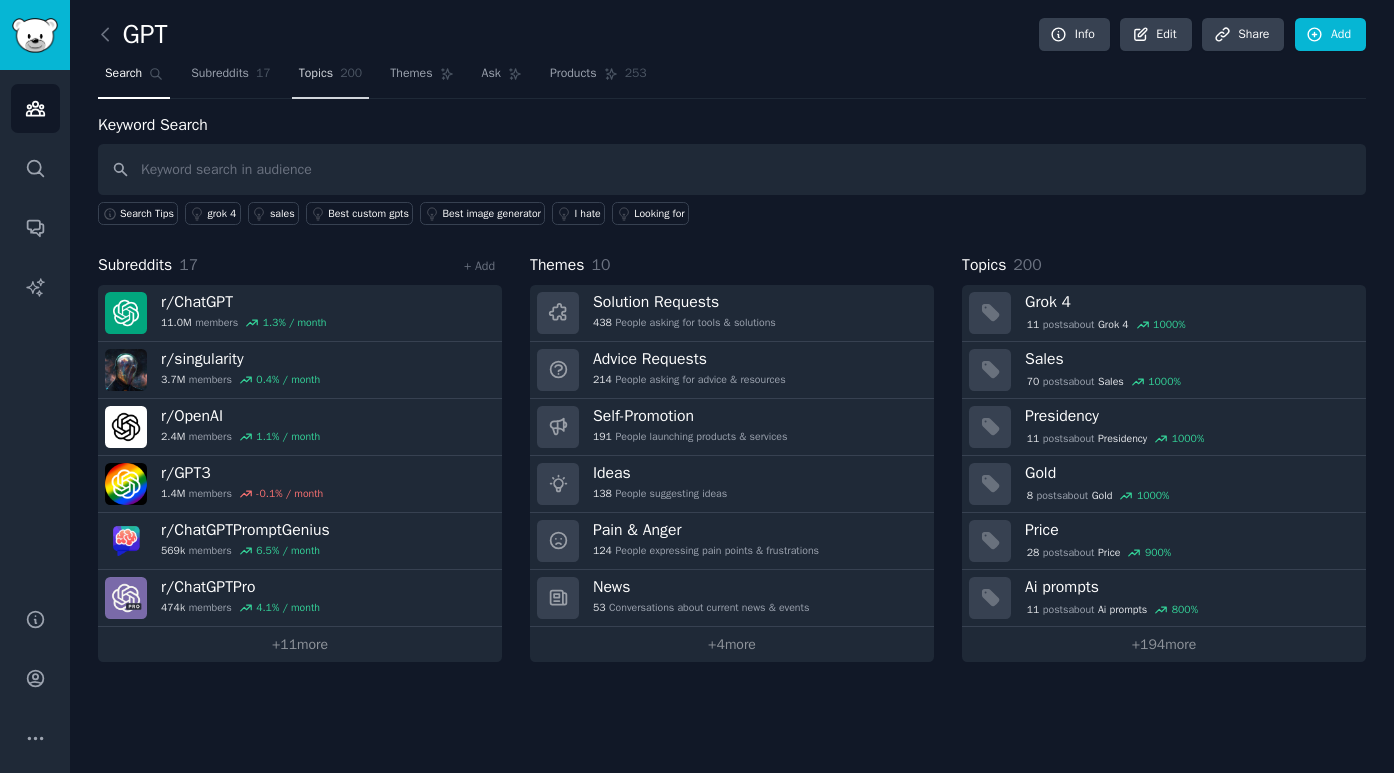 click on "Topics" at bounding box center [316, 74] 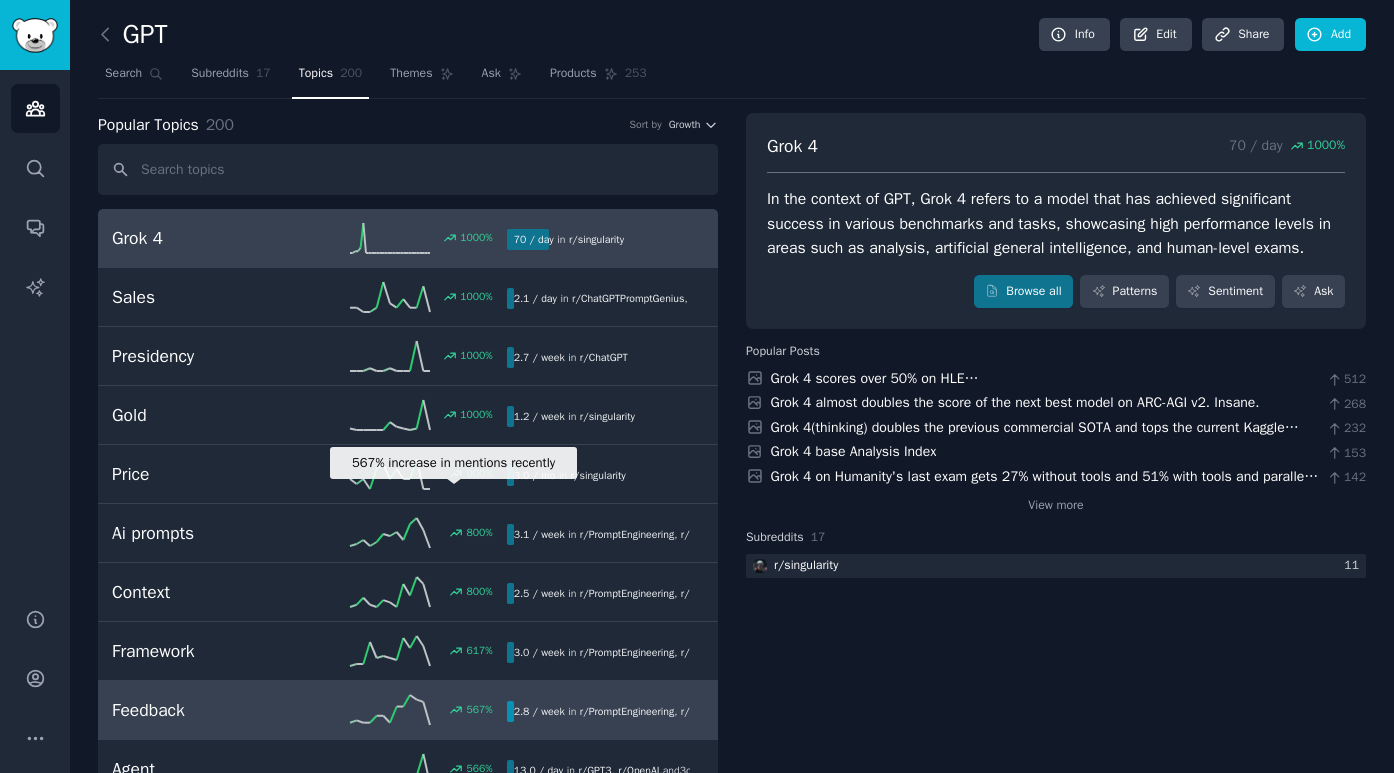 scroll, scrollTop: 0, scrollLeft: 0, axis: both 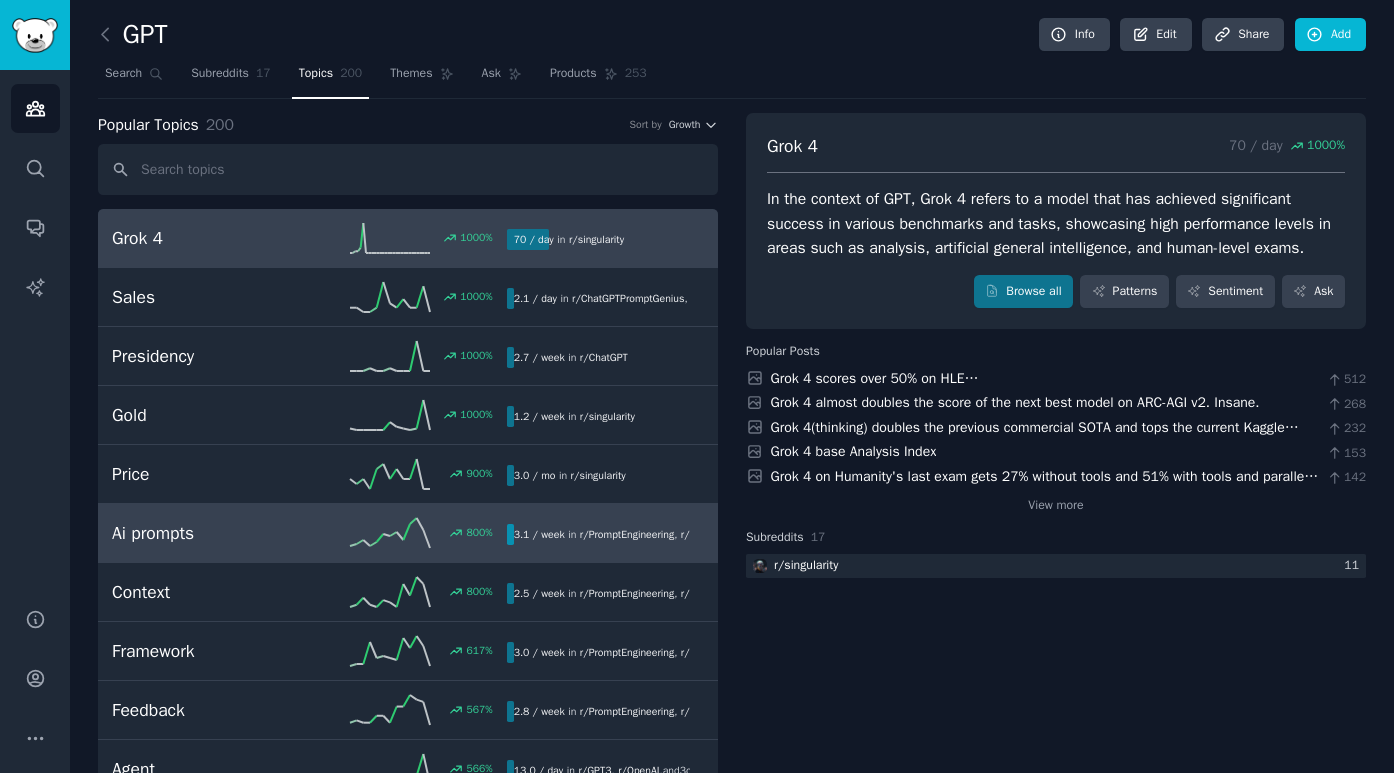 click on "Ai prompts" at bounding box center [210, 533] 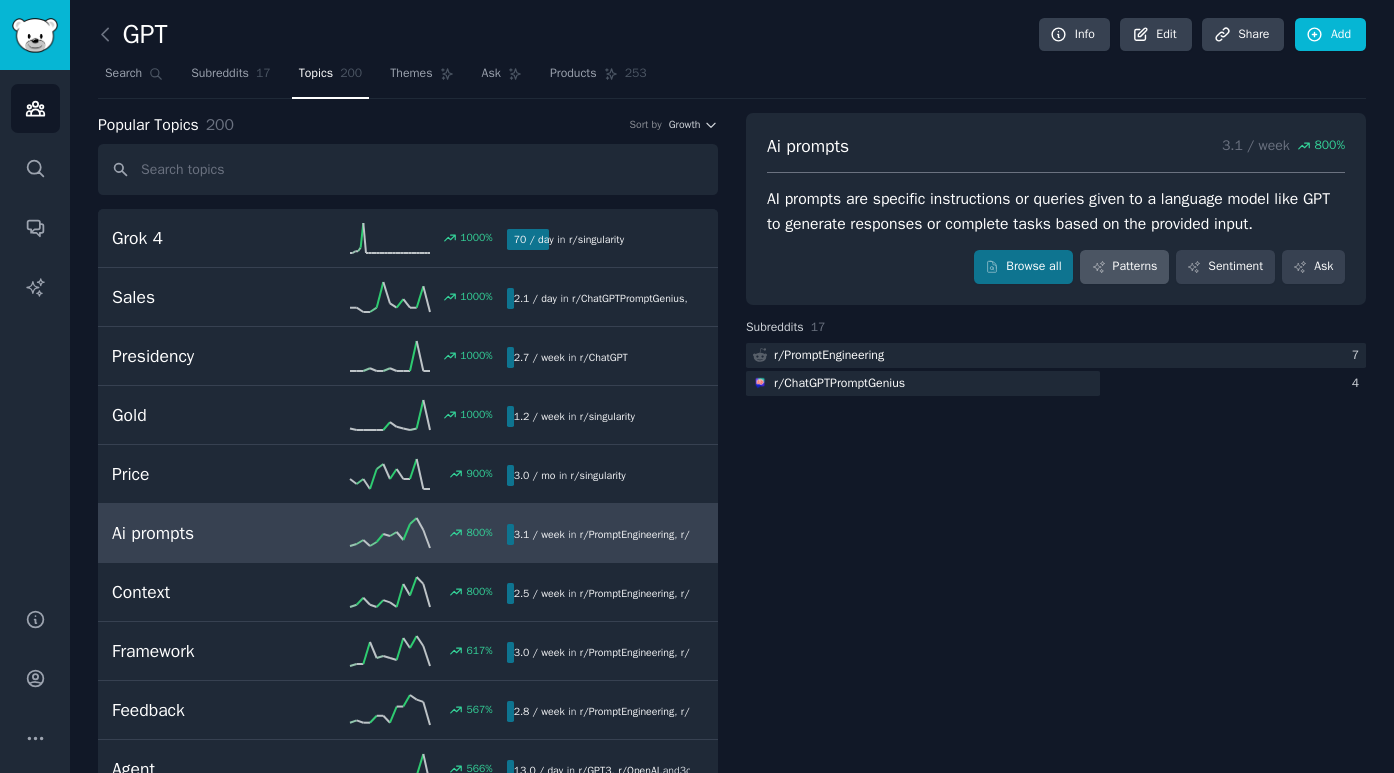 click on "Patterns" at bounding box center (1124, 267) 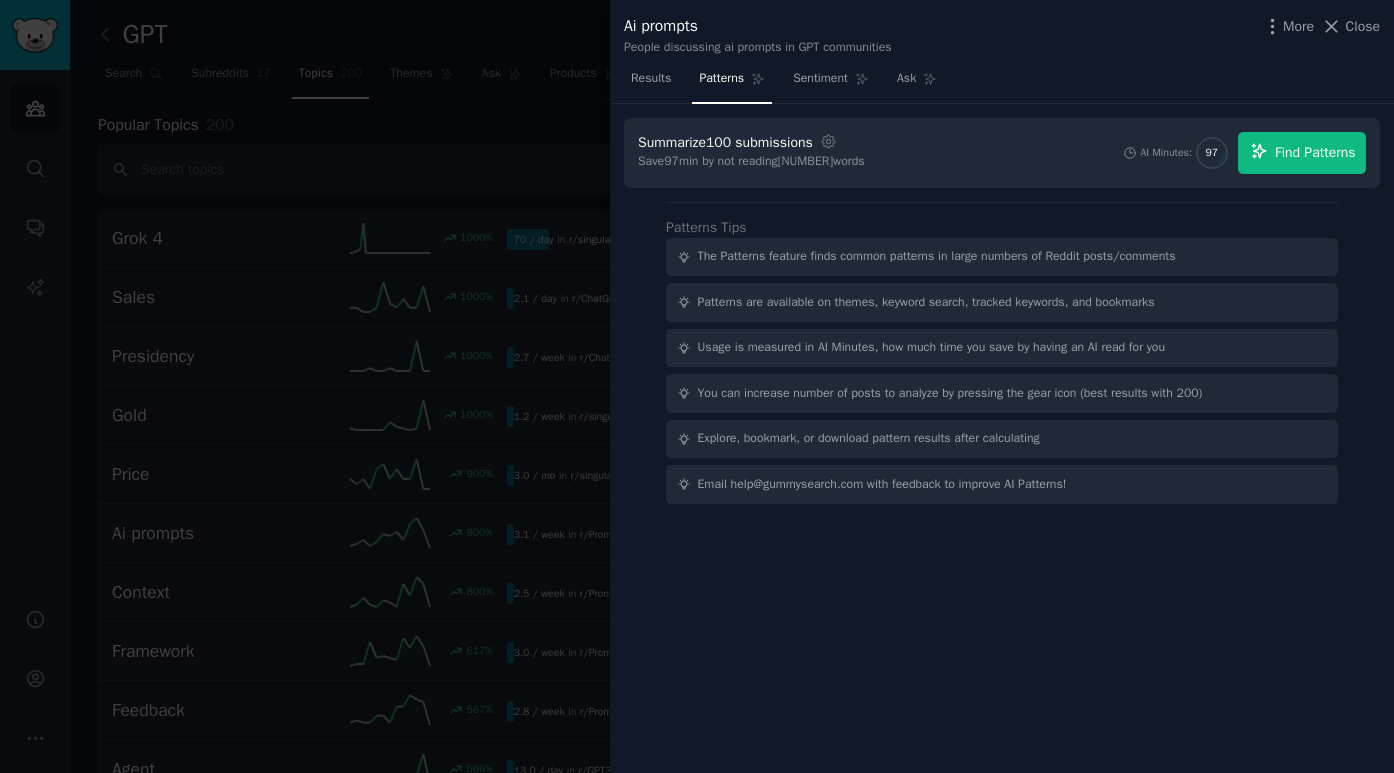 click on "Find Patterns" at bounding box center [1315, 152] 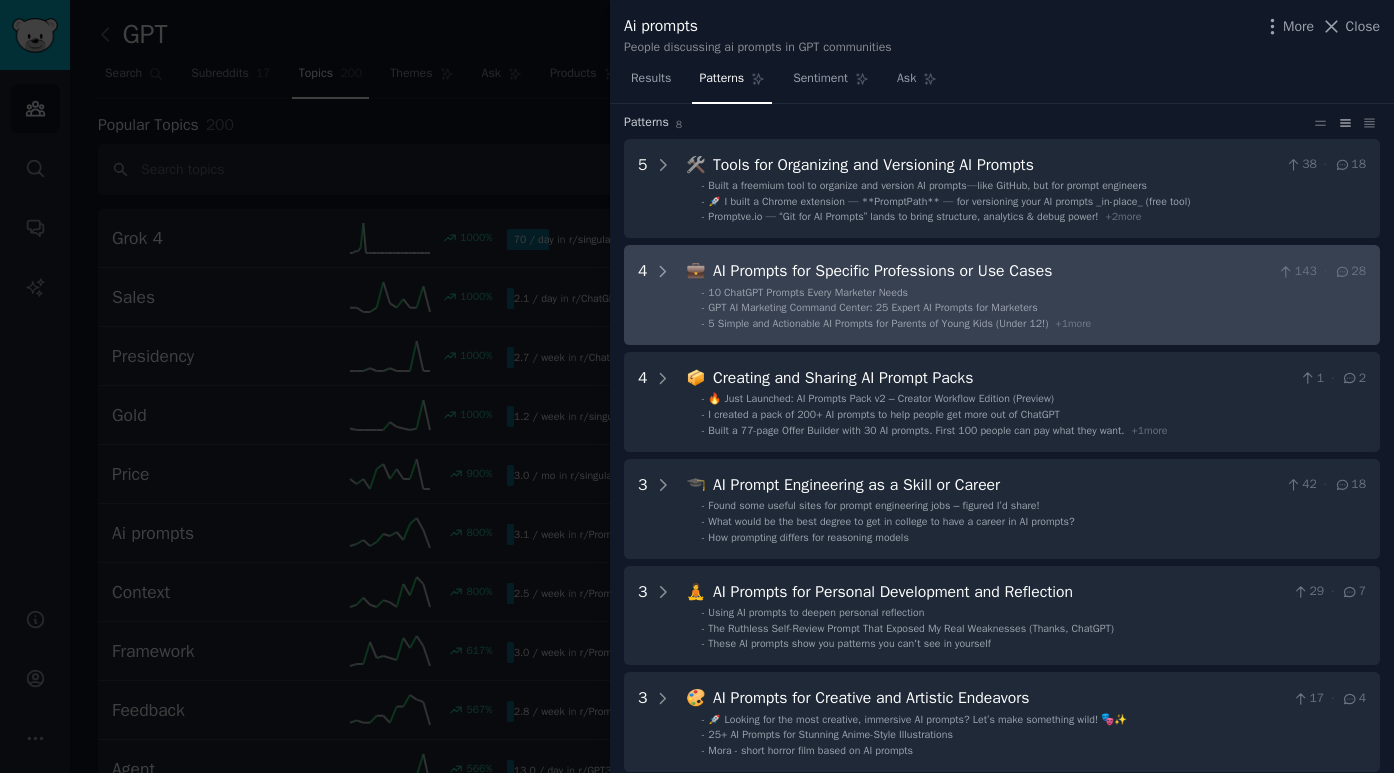 scroll, scrollTop: 58, scrollLeft: 0, axis: vertical 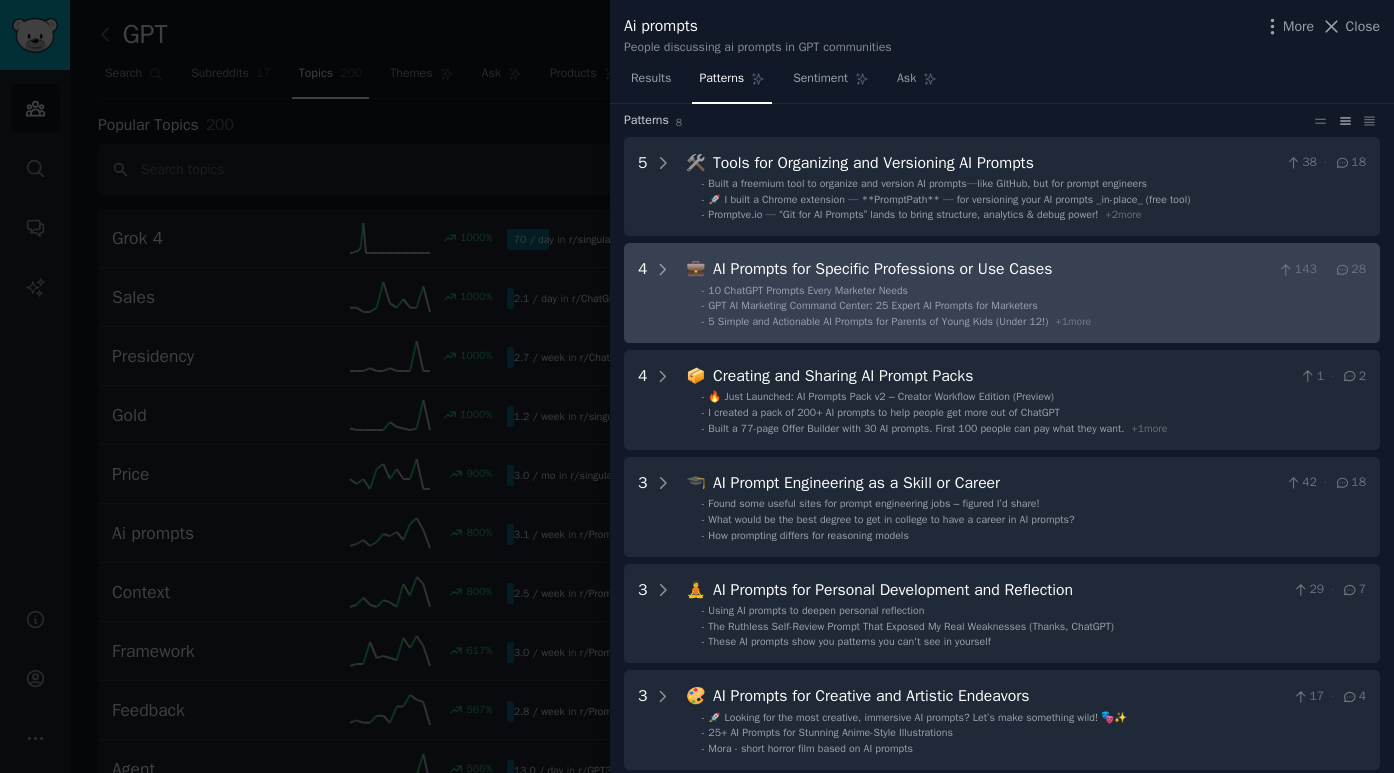 click on "AI Prompts for Specific Professions or Use Cases" at bounding box center (991, 269) 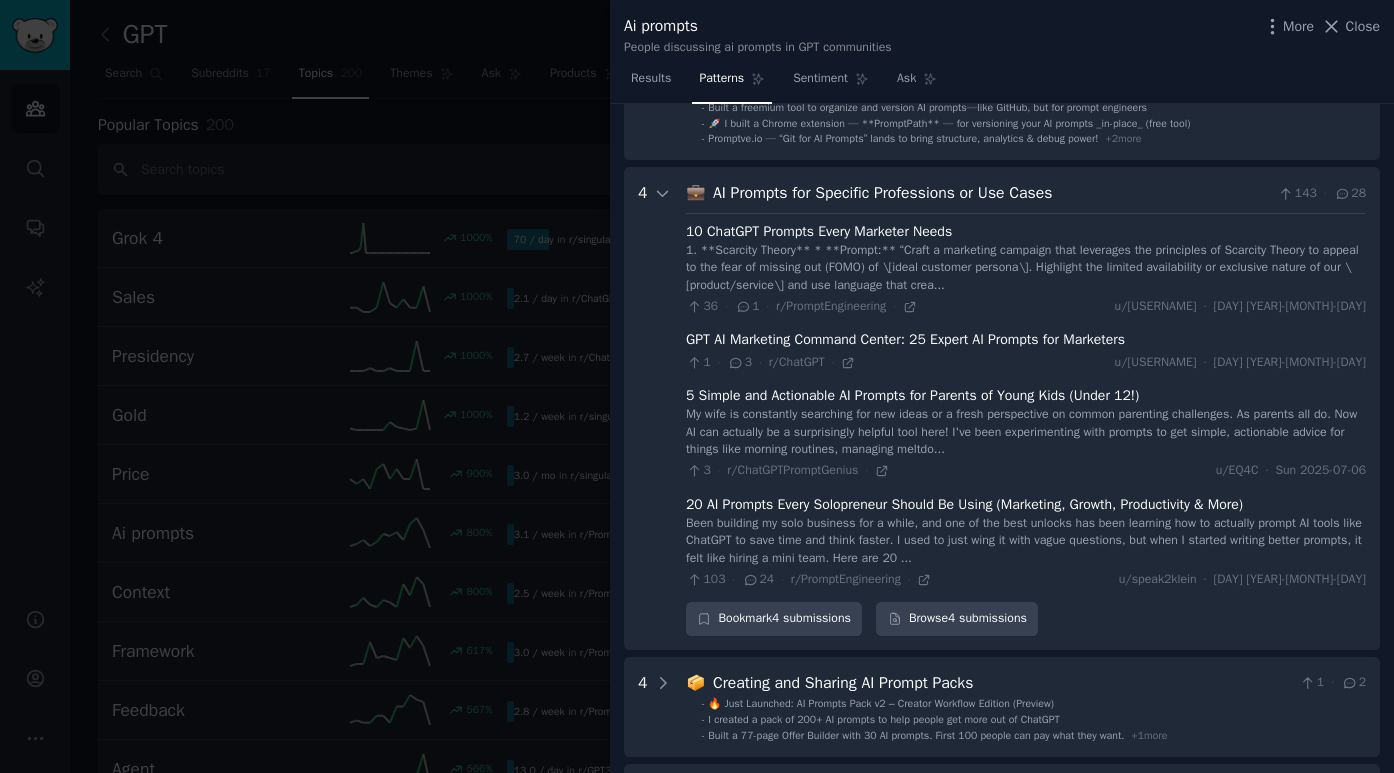 scroll, scrollTop: 136, scrollLeft: 0, axis: vertical 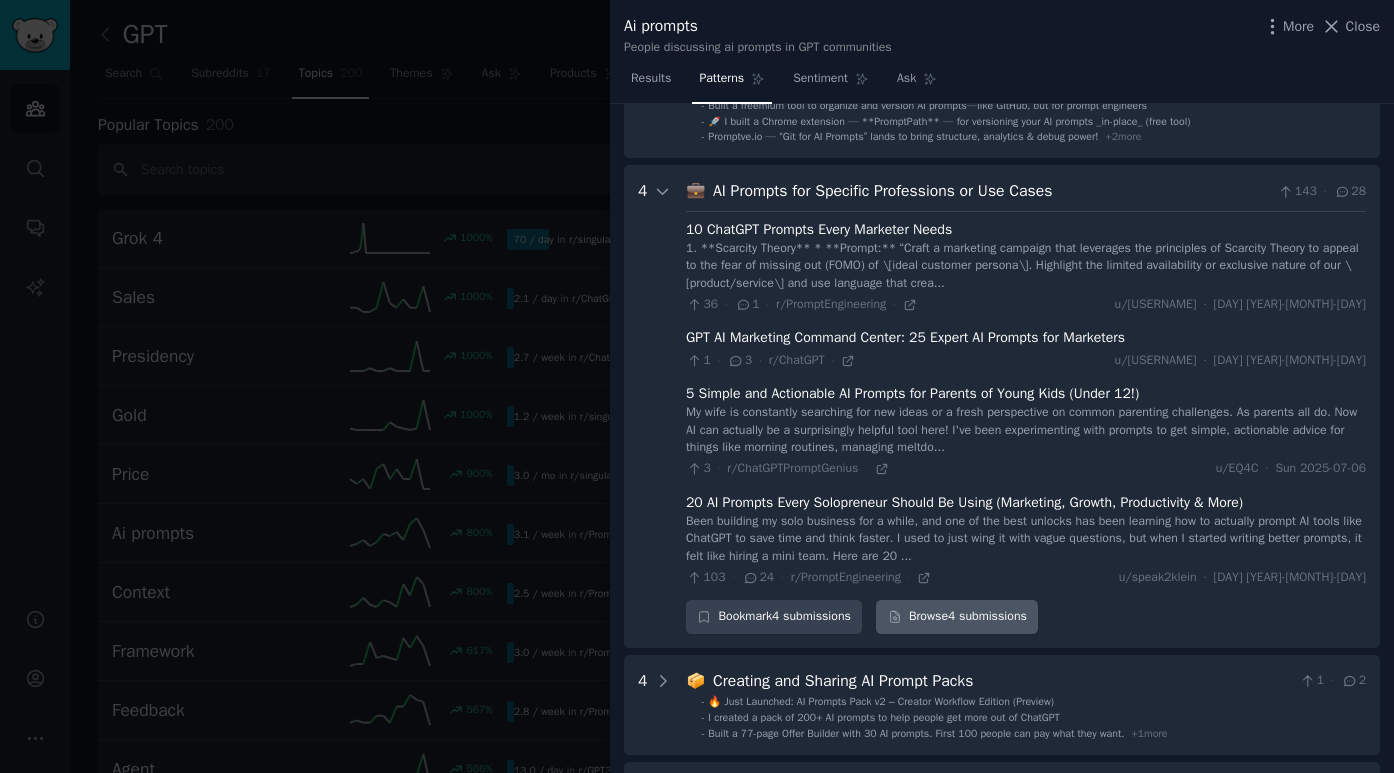 click on "Browse  4   submissions" at bounding box center [957, 617] 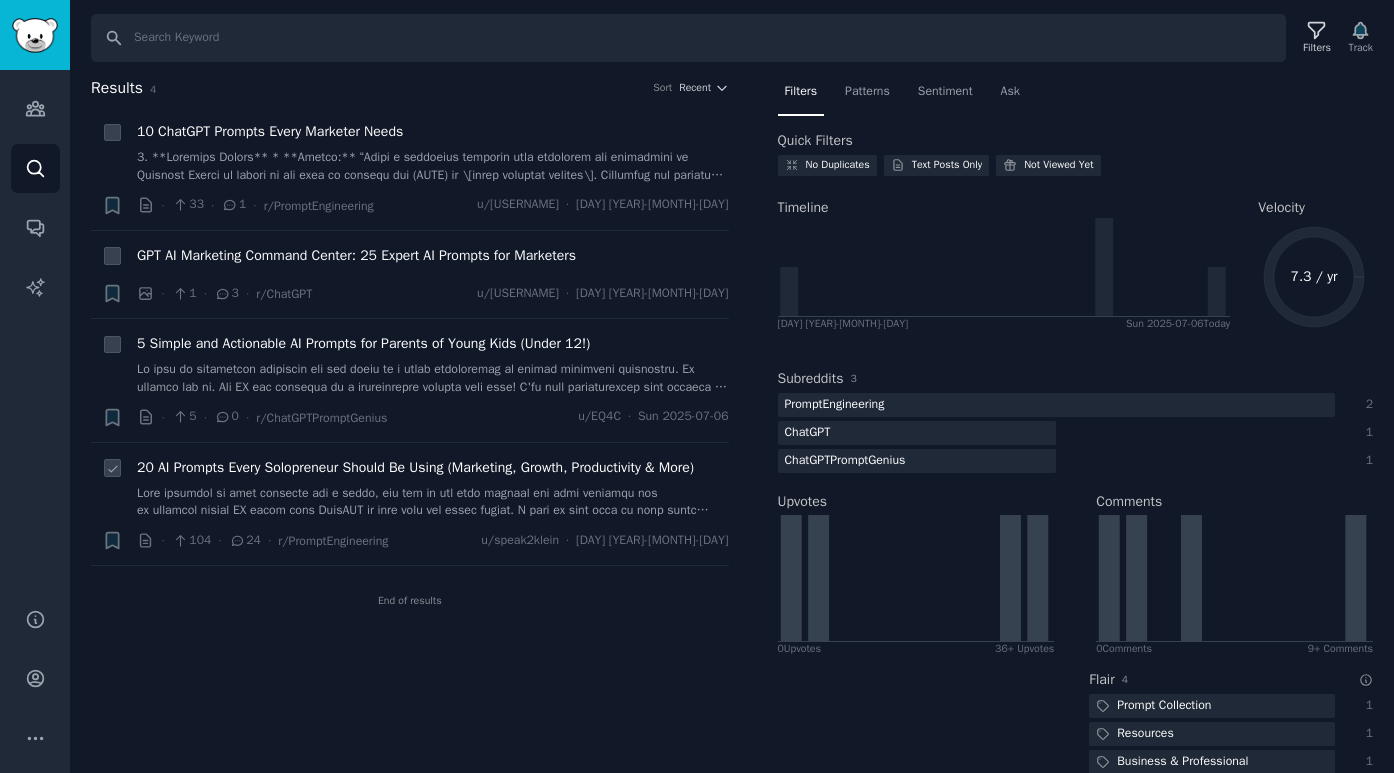 click on "20 AI Prompts Every Solopreneur Should Be Using (Marketing, Growth, Productivity & More)" at bounding box center (415, 467) 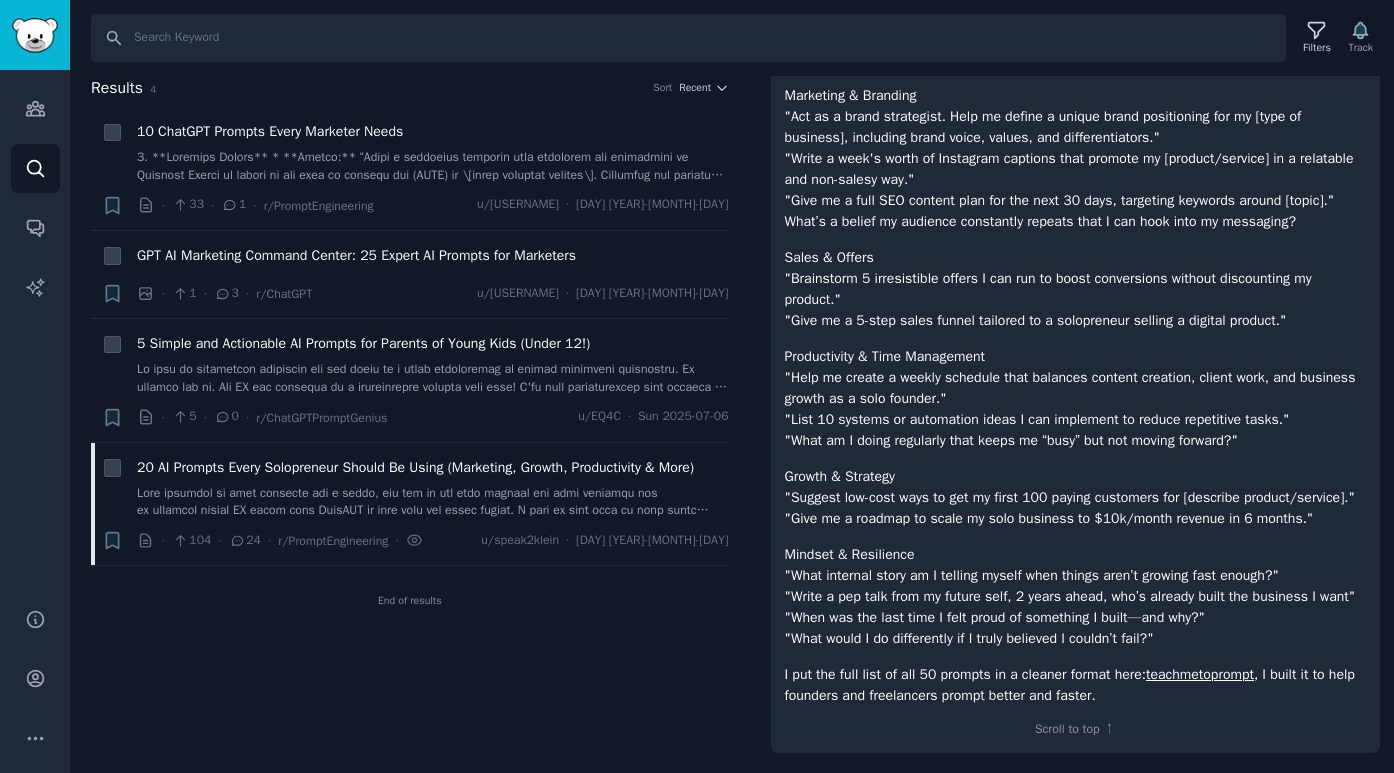 scroll, scrollTop: 630, scrollLeft: 0, axis: vertical 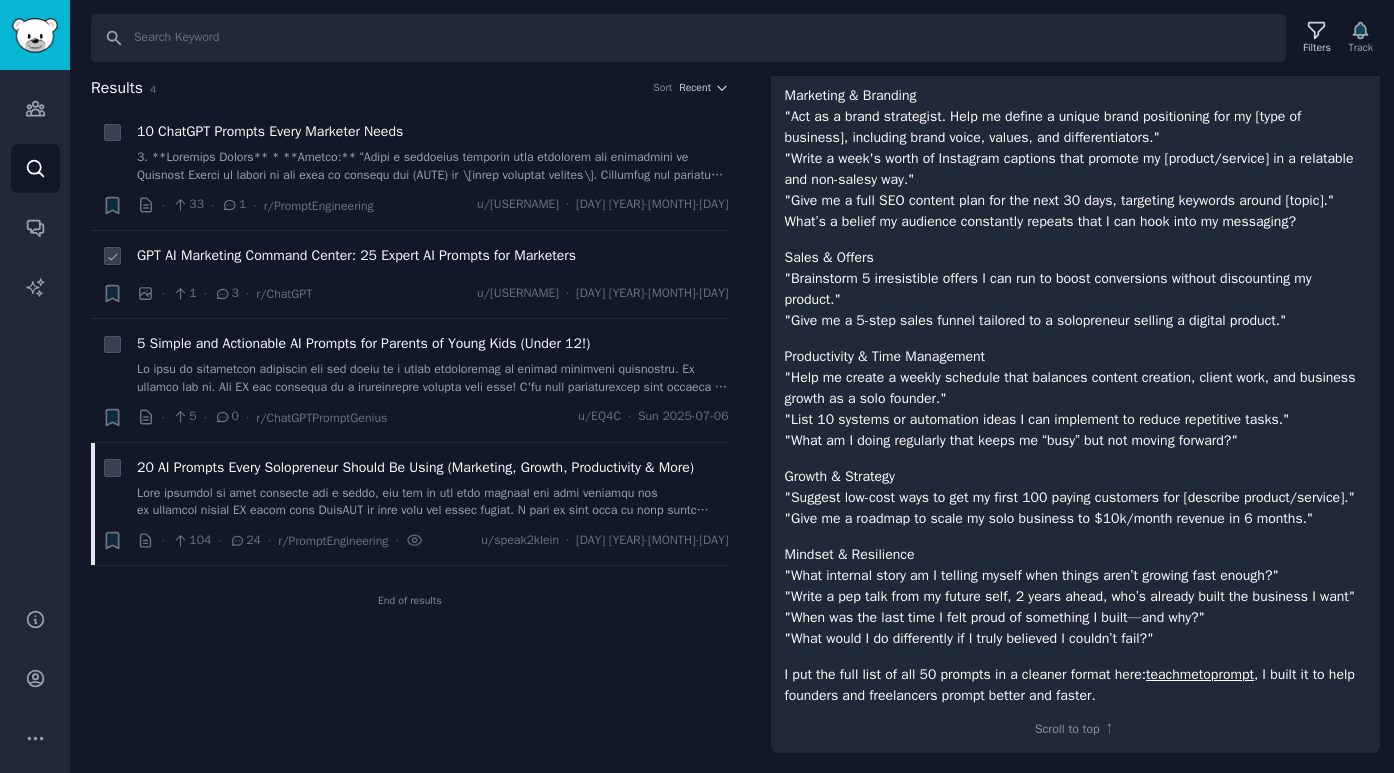 click on "GPT AI Marketing Command Center: 25 Expert AI Prompts for Marketers" at bounding box center [356, 255] 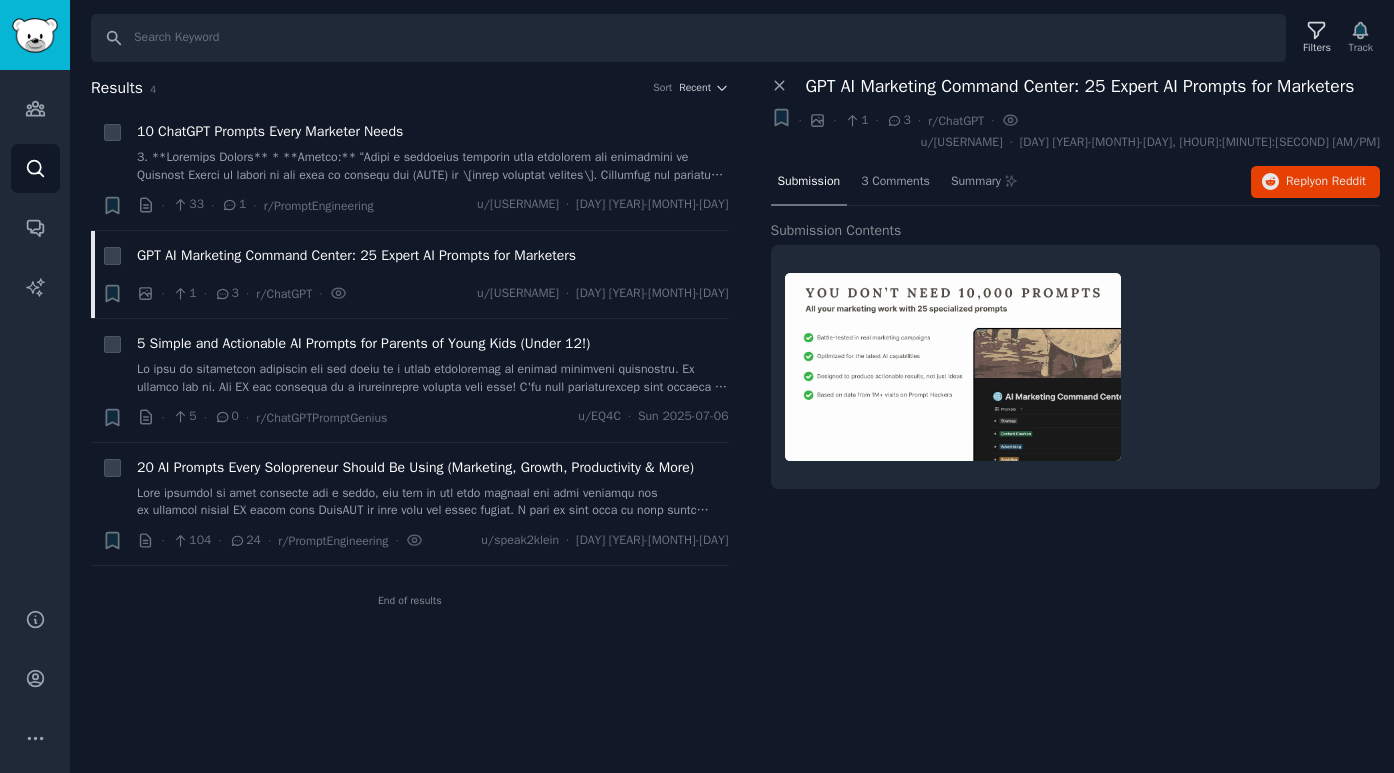scroll, scrollTop: 0, scrollLeft: 0, axis: both 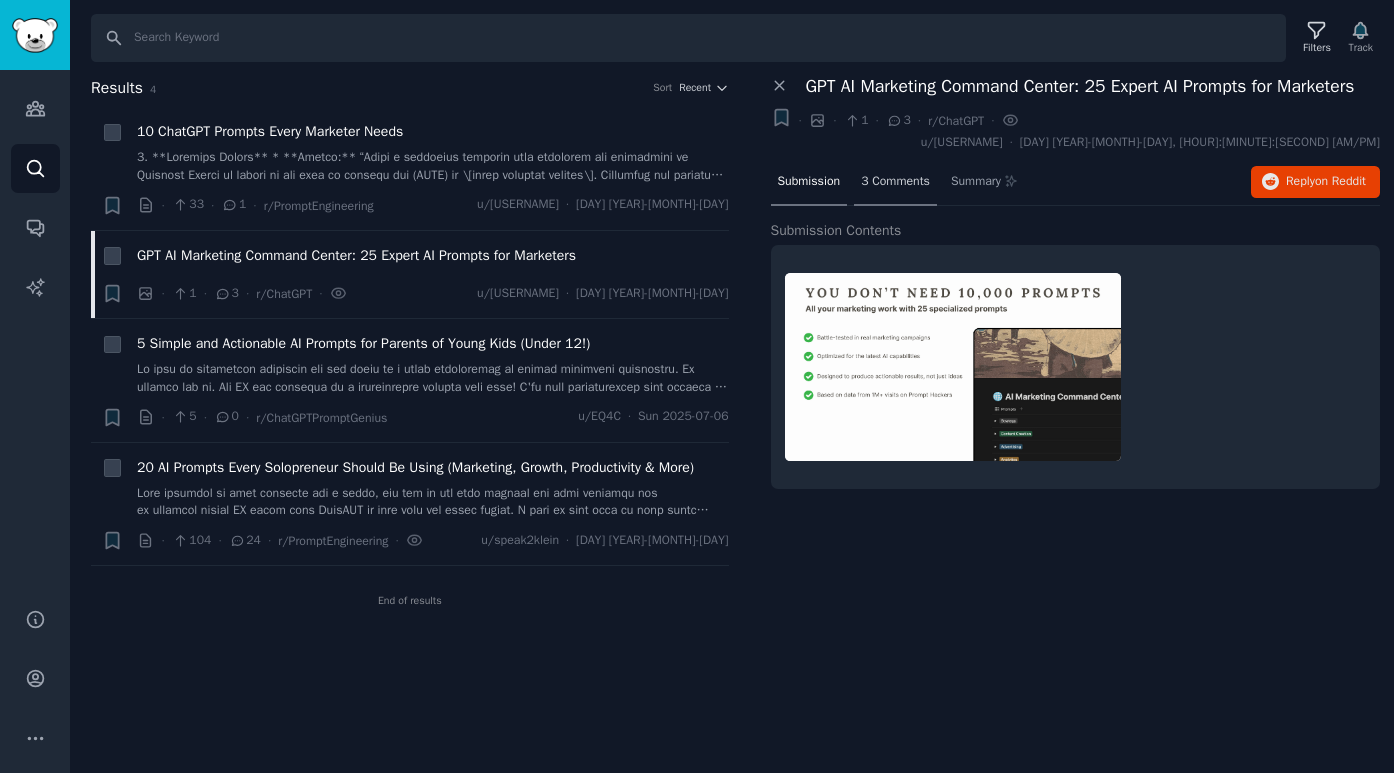 click on "3 Comments" at bounding box center [895, 182] 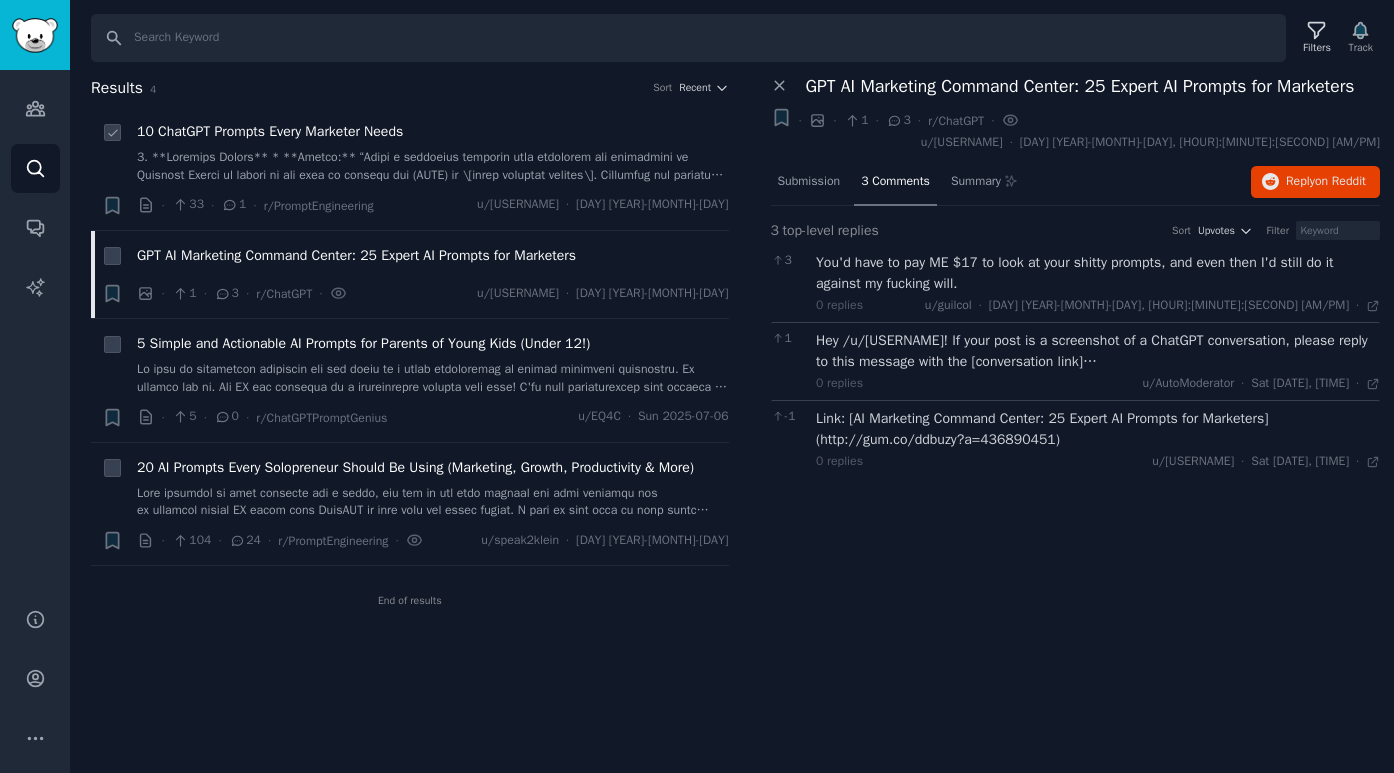 click on "10 ChatGPT Prompts Every Marketer Needs" at bounding box center [270, 131] 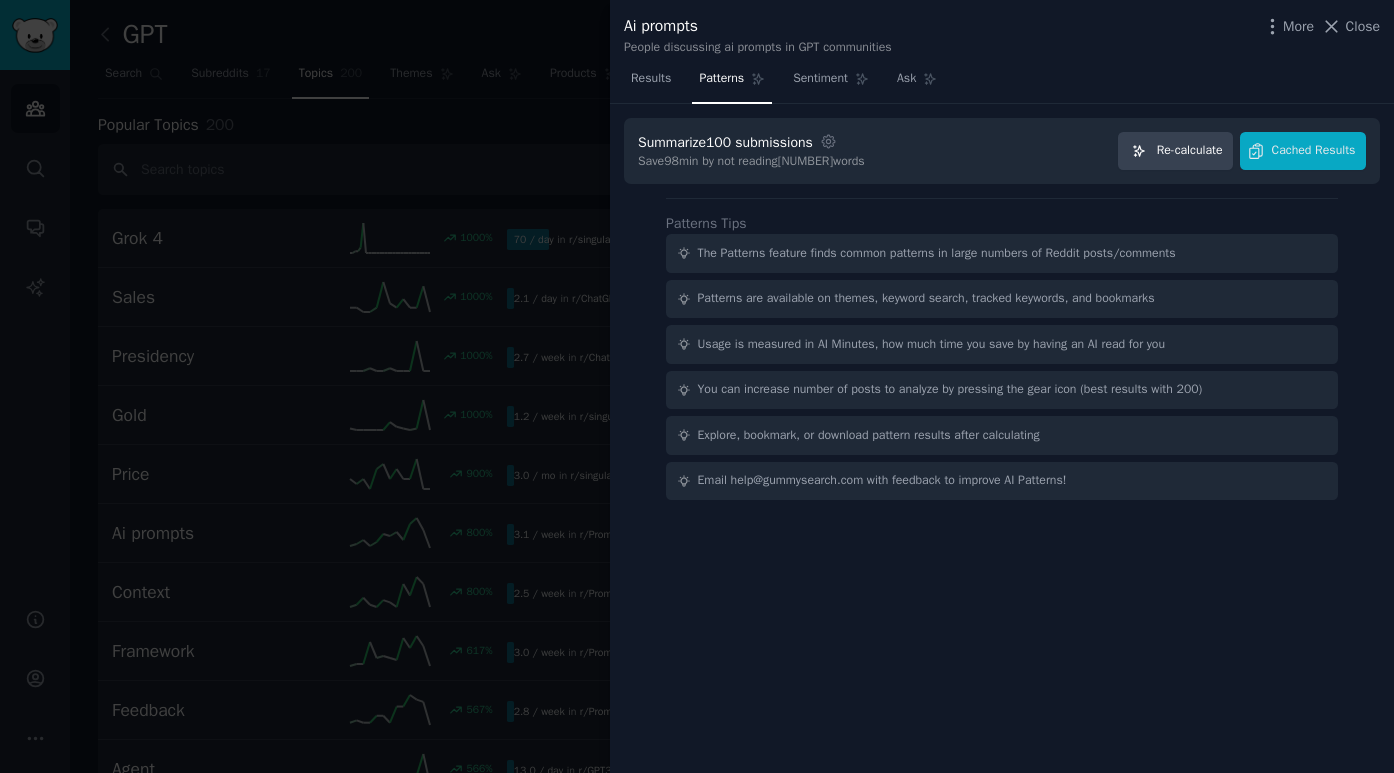 click on "Re-calculate" at bounding box center (1190, 151) 